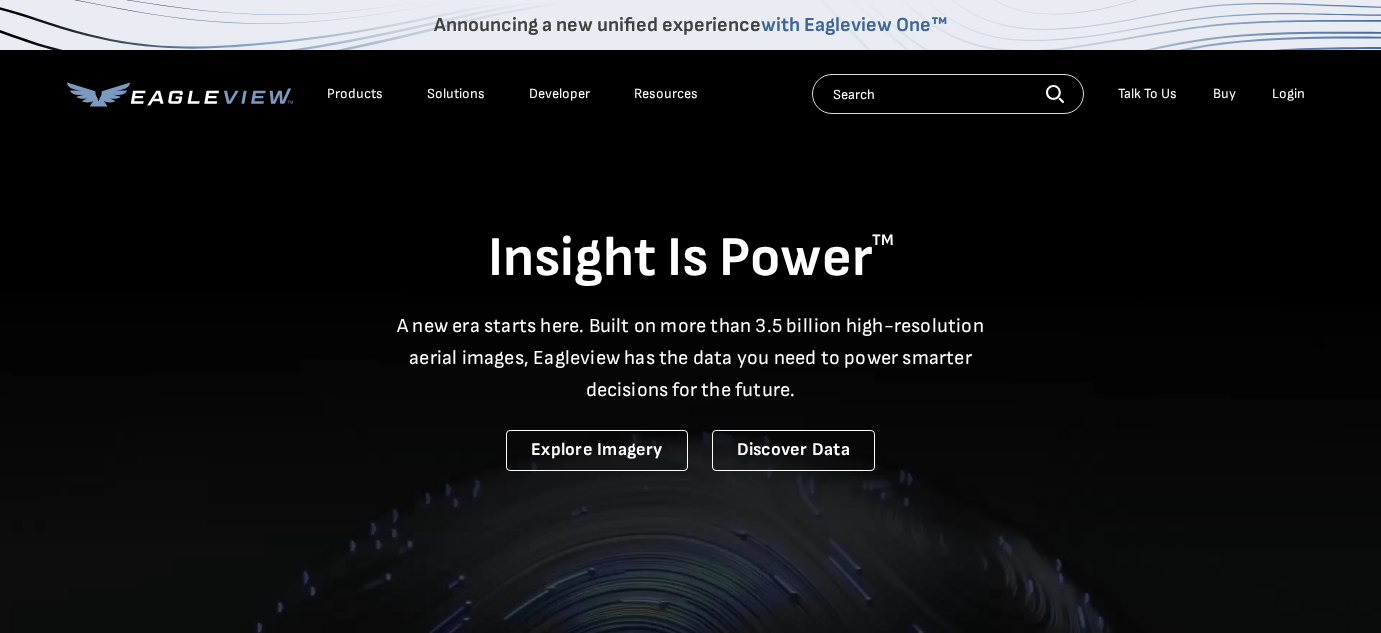 scroll, scrollTop: 0, scrollLeft: 0, axis: both 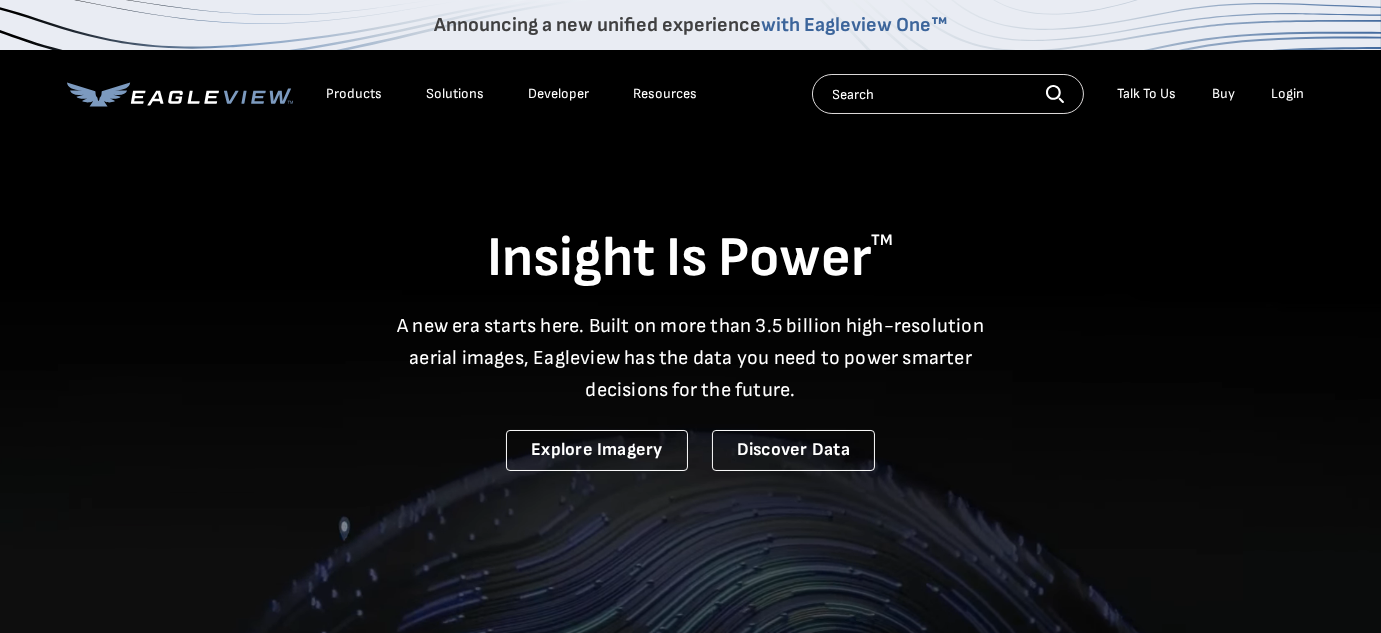 click on "Login" at bounding box center (1288, 94) 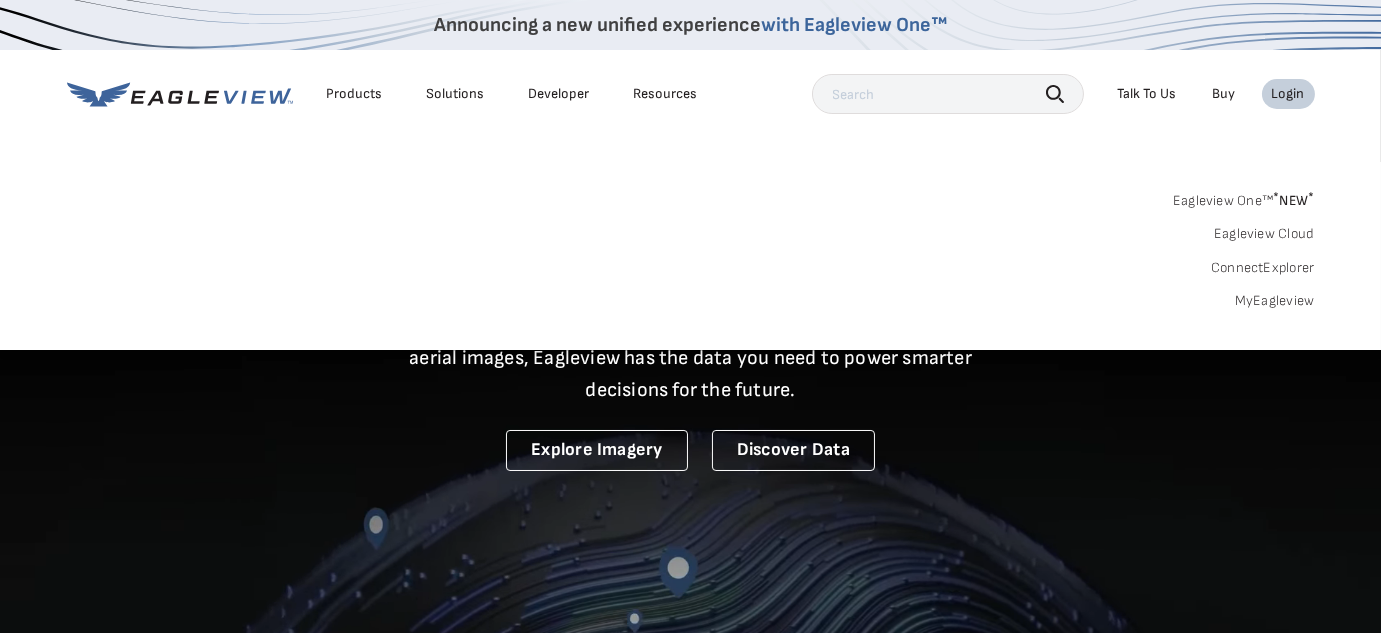click on "Login" at bounding box center [1288, 94] 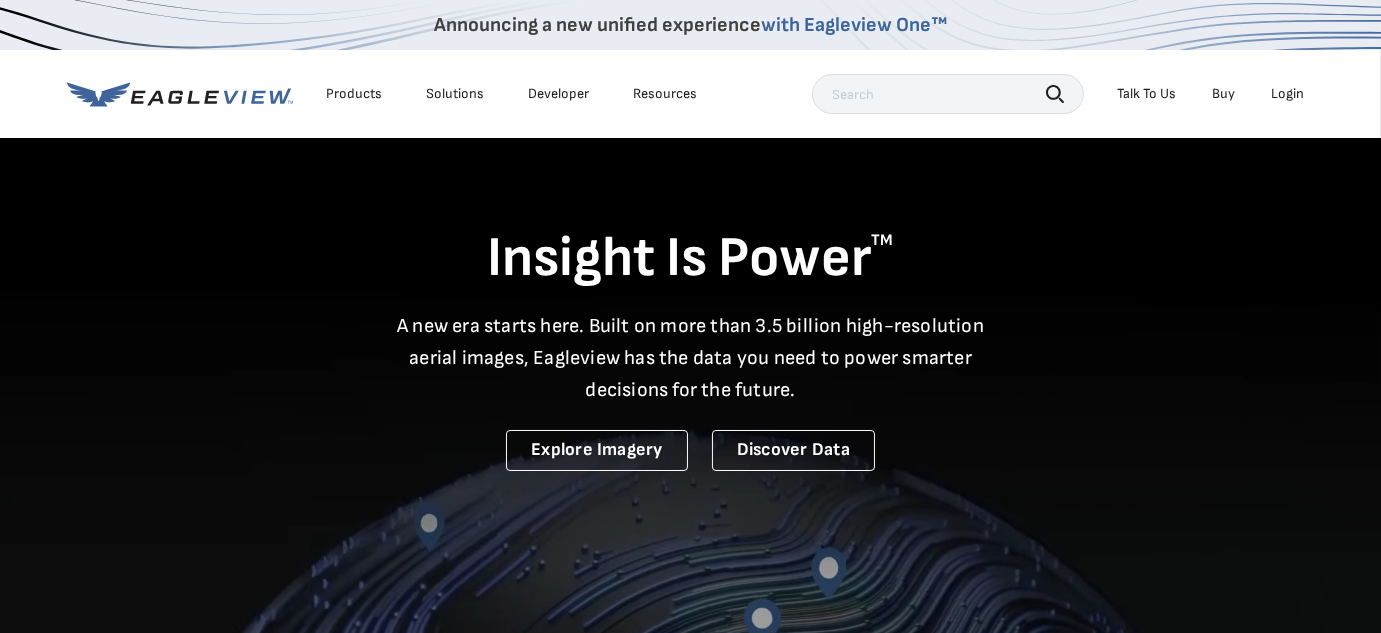 click on "Login" at bounding box center (1288, 94) 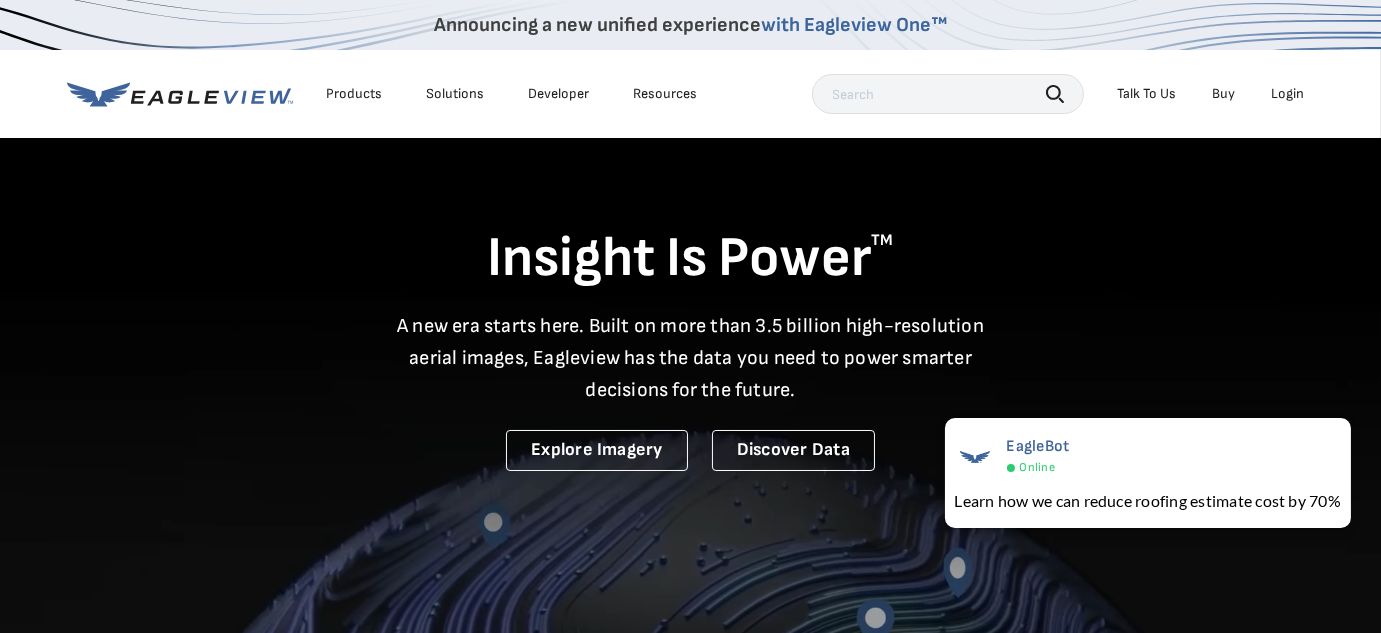 click on "Login" at bounding box center [1288, 94] 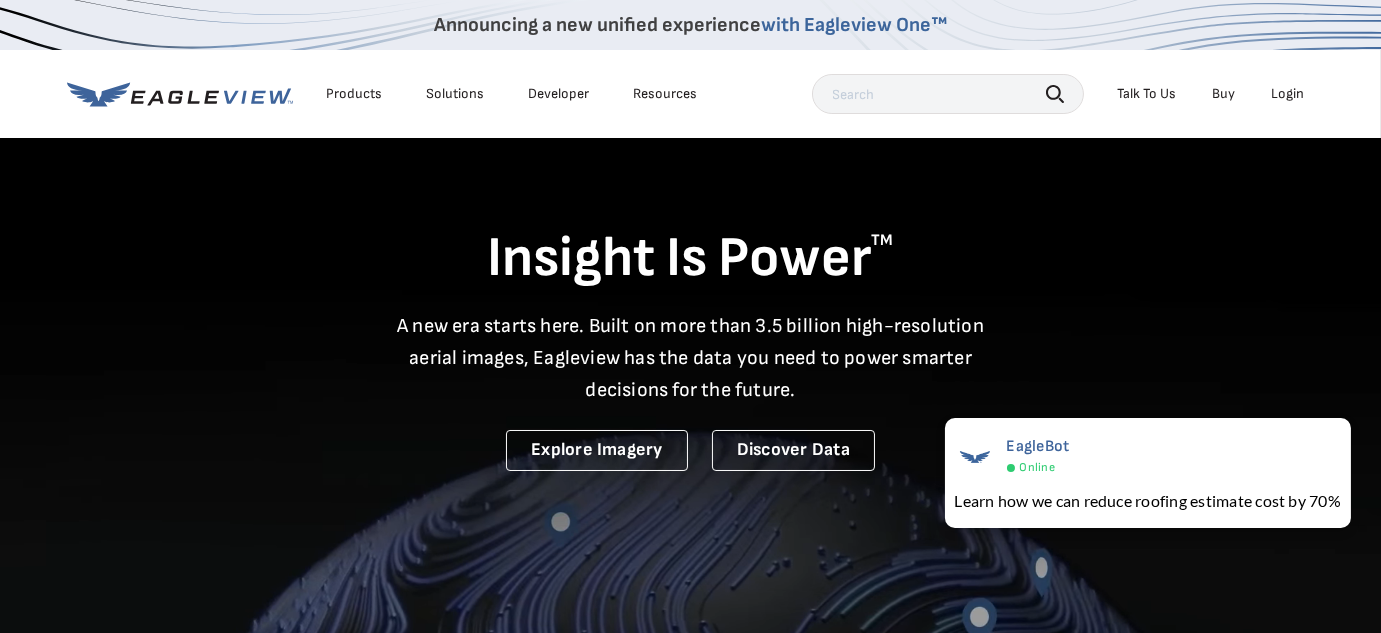 click on "Login" at bounding box center [1288, 94] 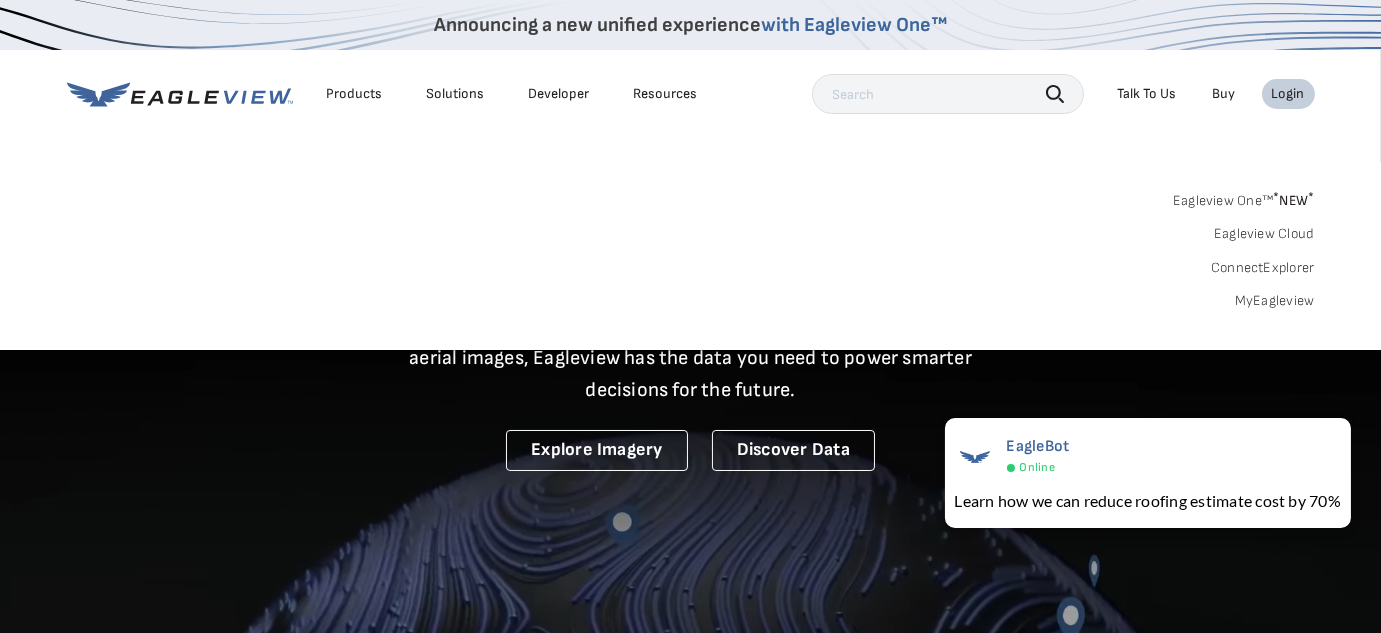 click on "Eagleview One™  * NEW *
Eagleview Cloud
ConnectExplorer
MyEagleview" at bounding box center (691, 248) 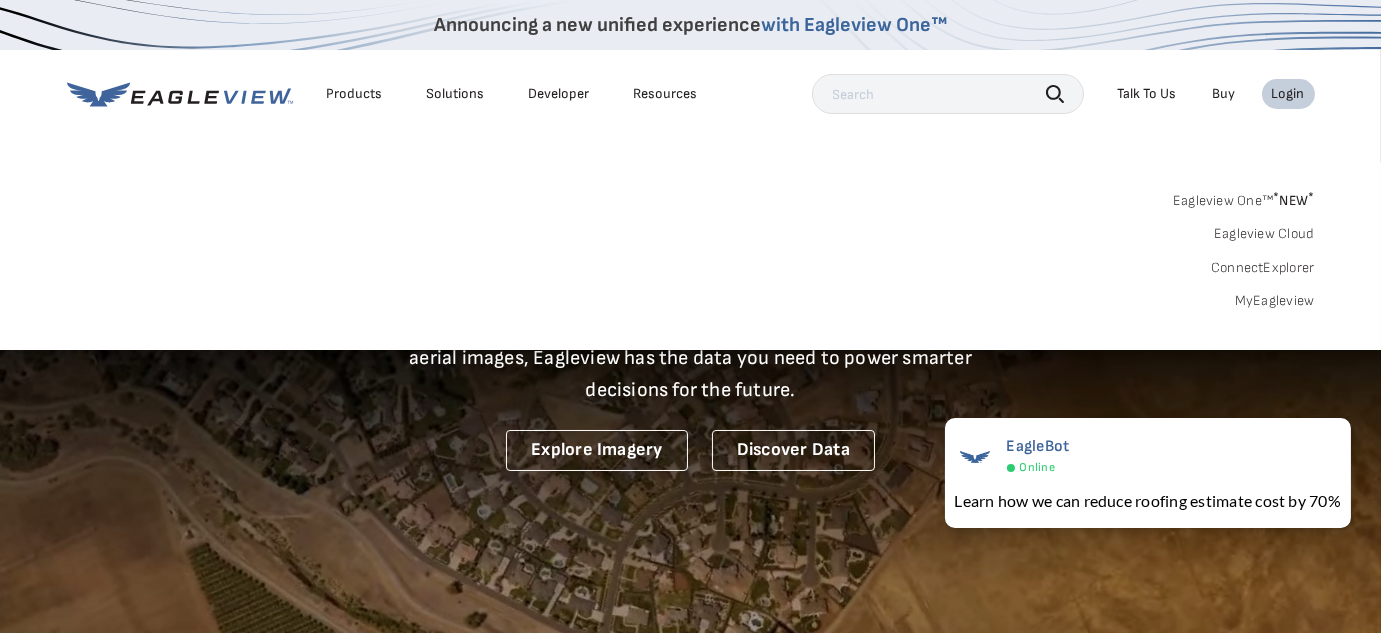 click on "MyEagleview" at bounding box center [1275, 301] 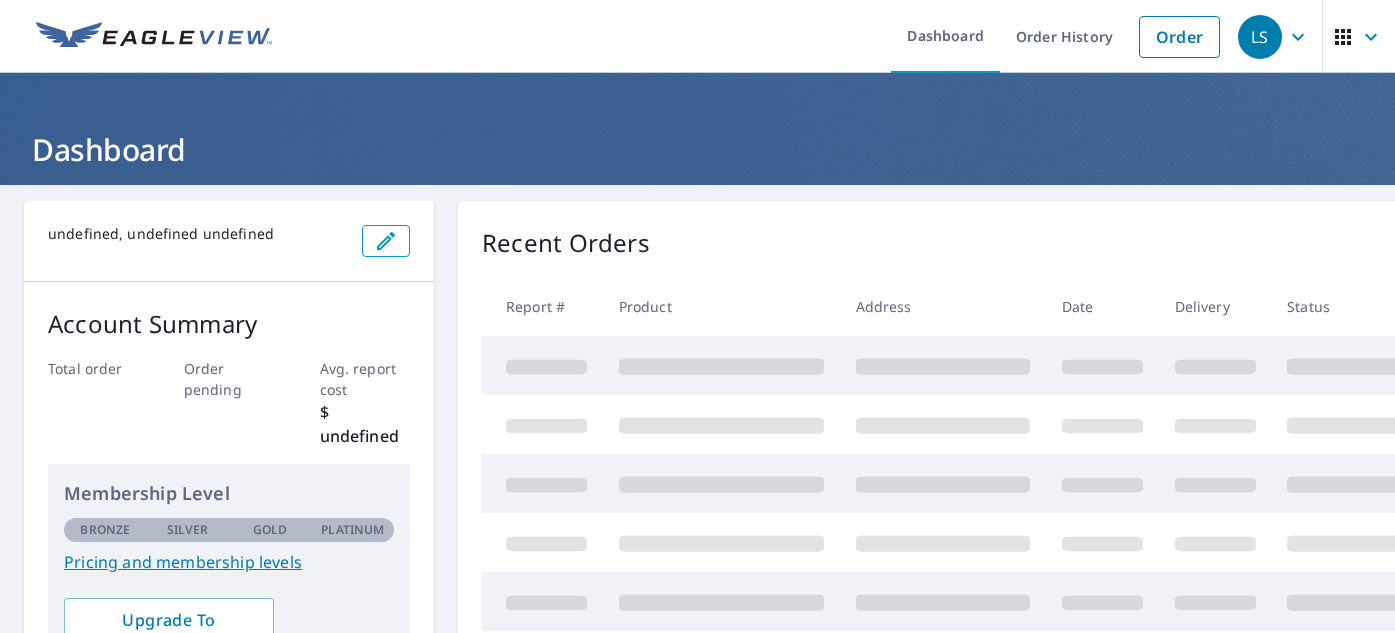 scroll, scrollTop: 0, scrollLeft: 0, axis: both 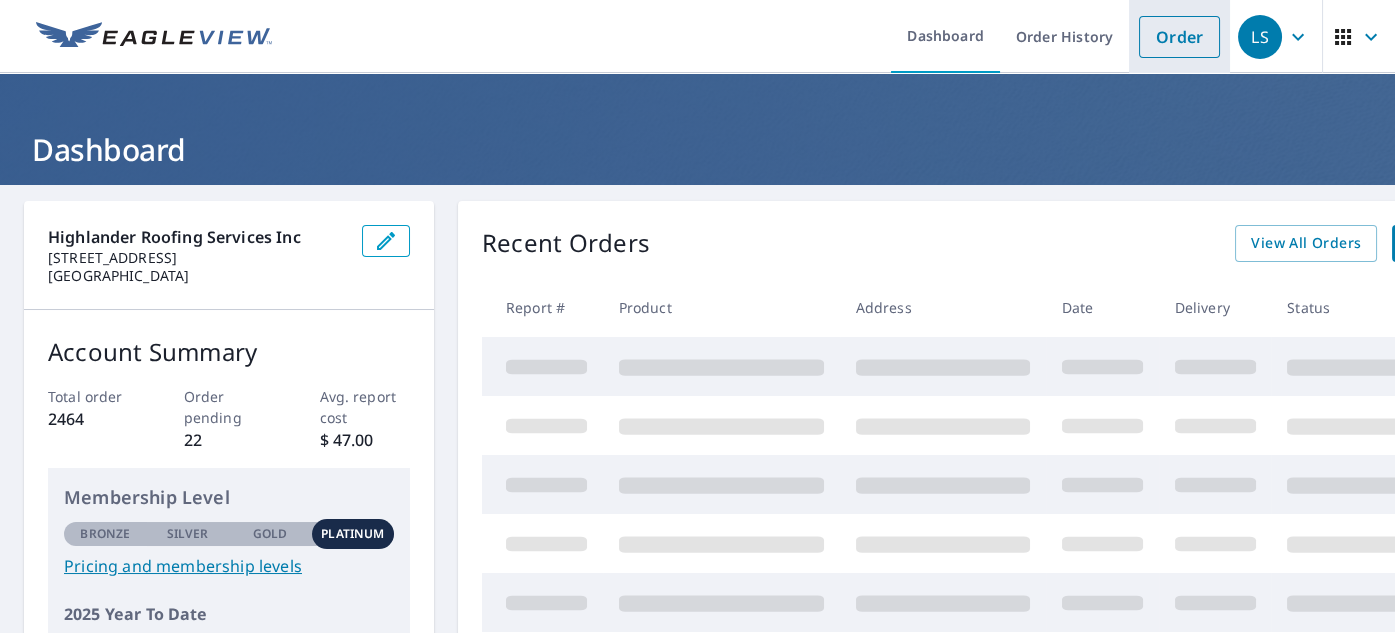 click on "Order" at bounding box center (1179, 37) 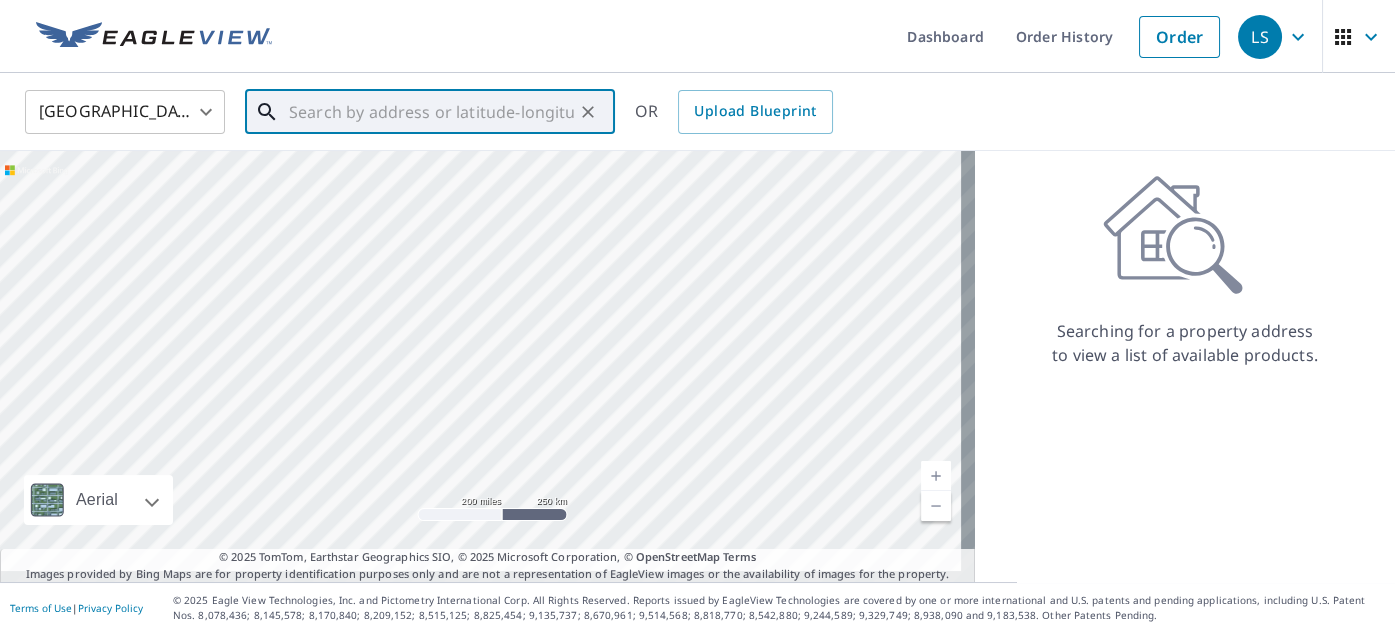 click at bounding box center (431, 112) 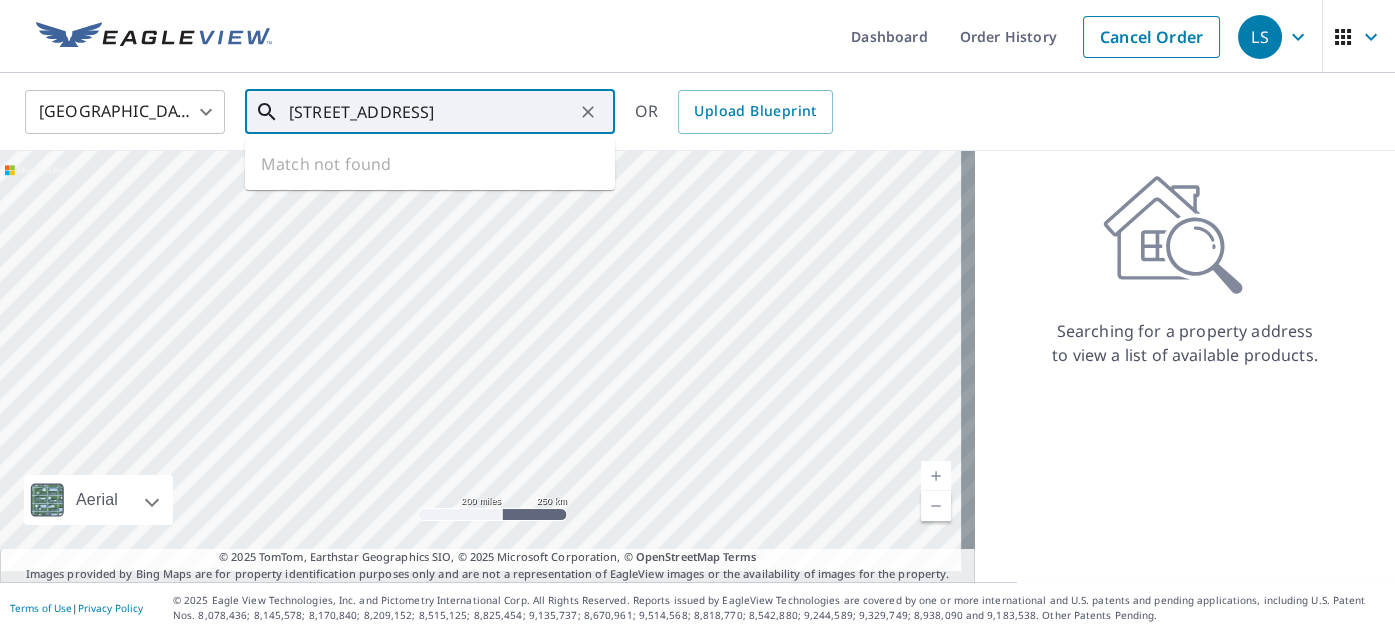 scroll, scrollTop: 0, scrollLeft: 0, axis: both 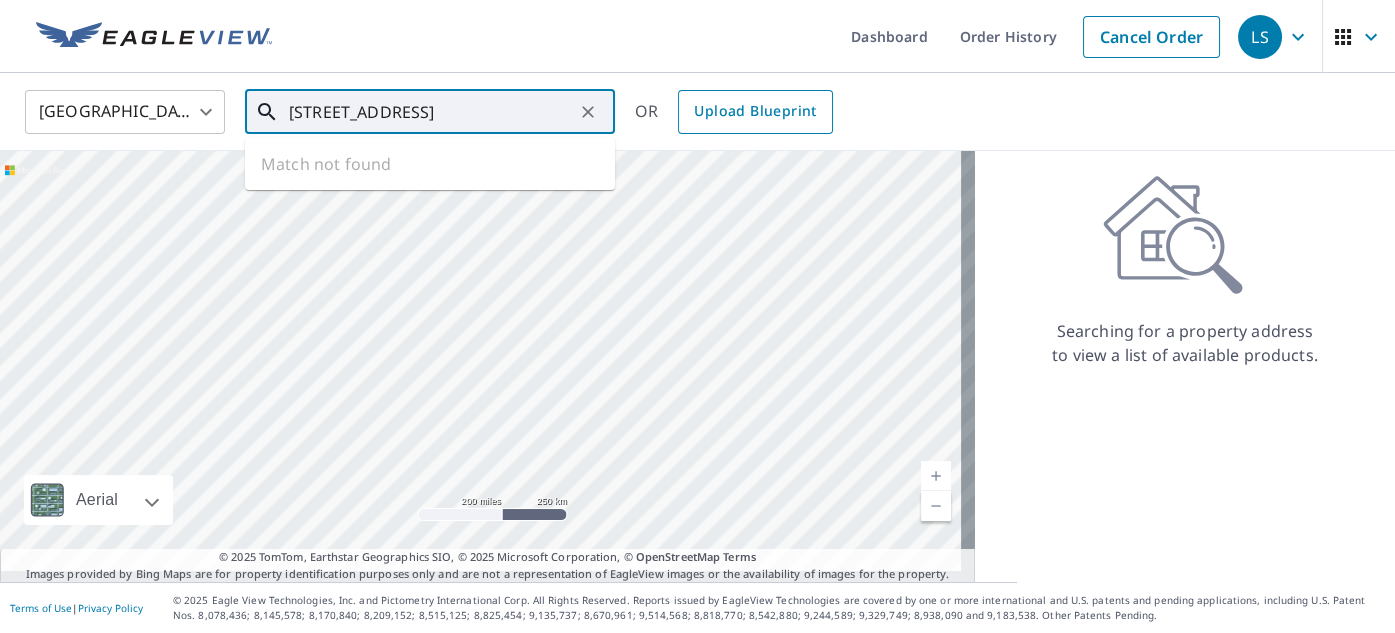 type on "[STREET_ADDRESS]" 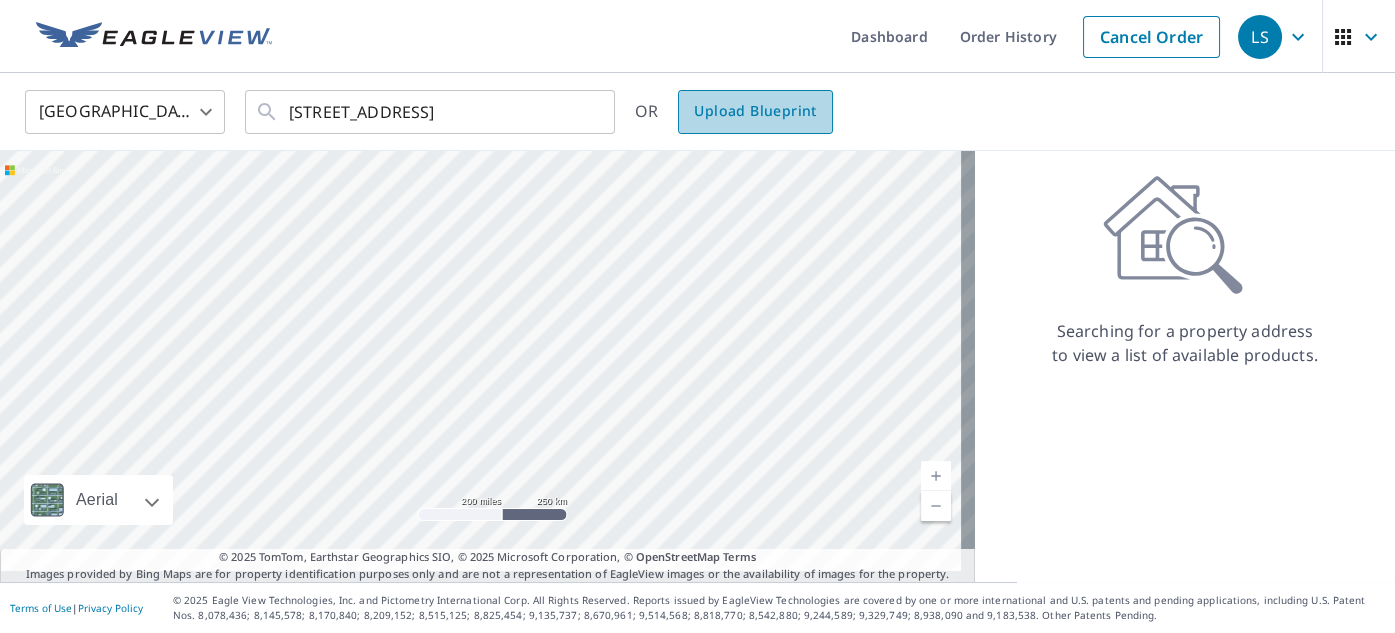 click on "Upload Blueprint" at bounding box center (755, 111) 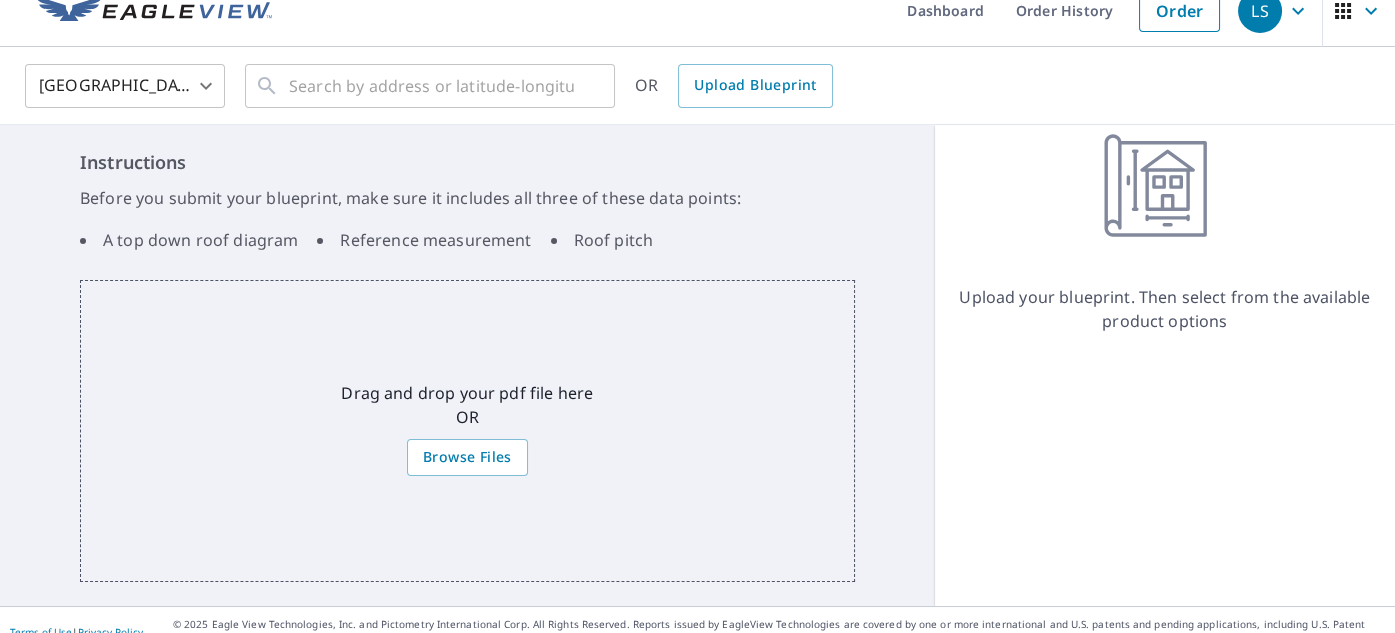 scroll, scrollTop: 0, scrollLeft: 0, axis: both 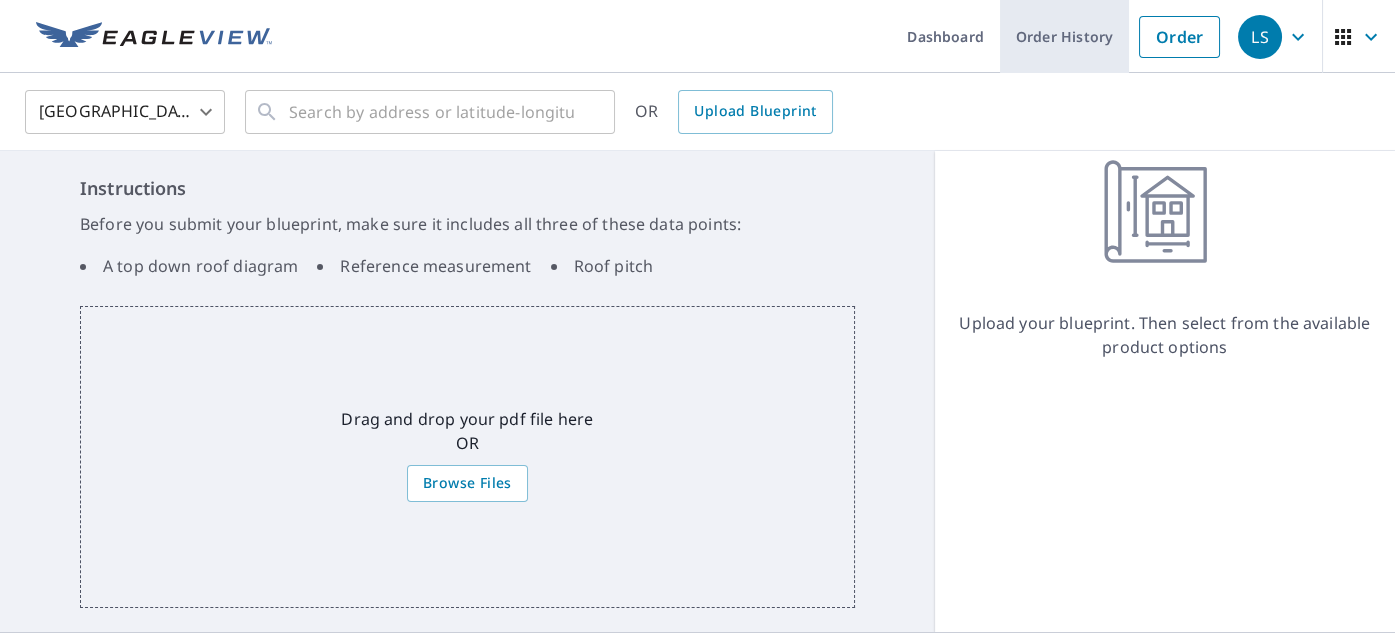 click on "Order History" at bounding box center [1064, 36] 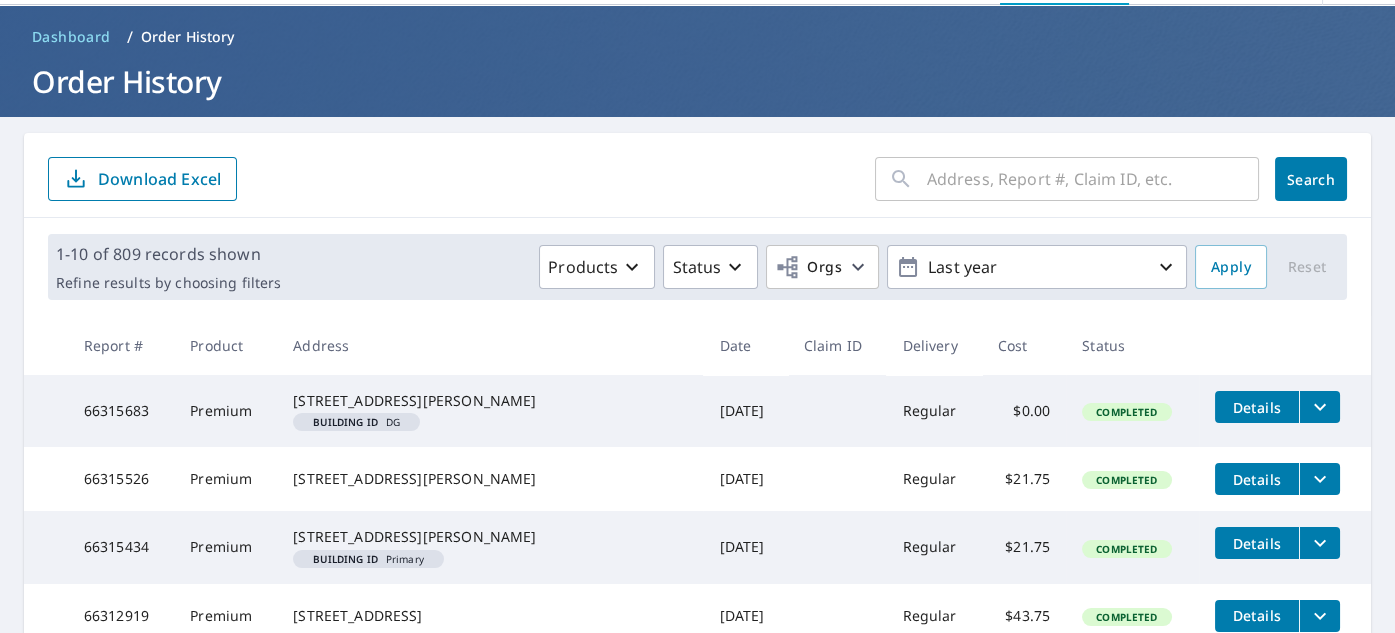 scroll, scrollTop: 0, scrollLeft: 0, axis: both 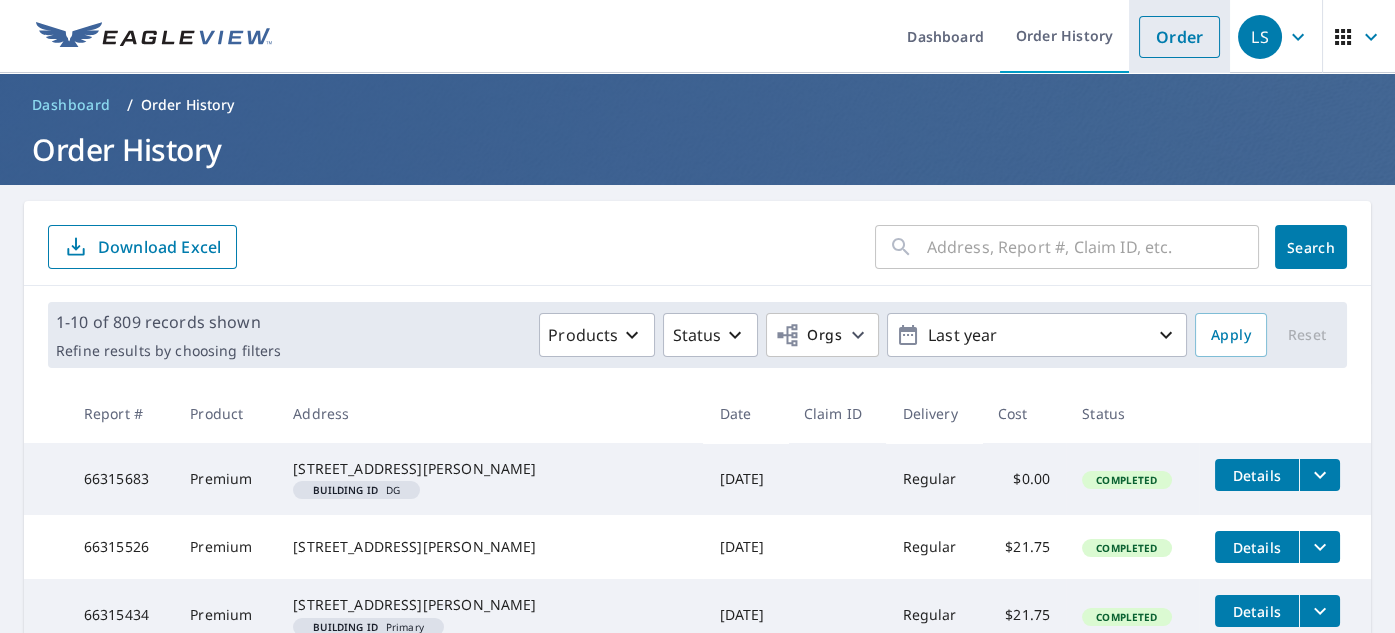 click on "Order" at bounding box center (1179, 37) 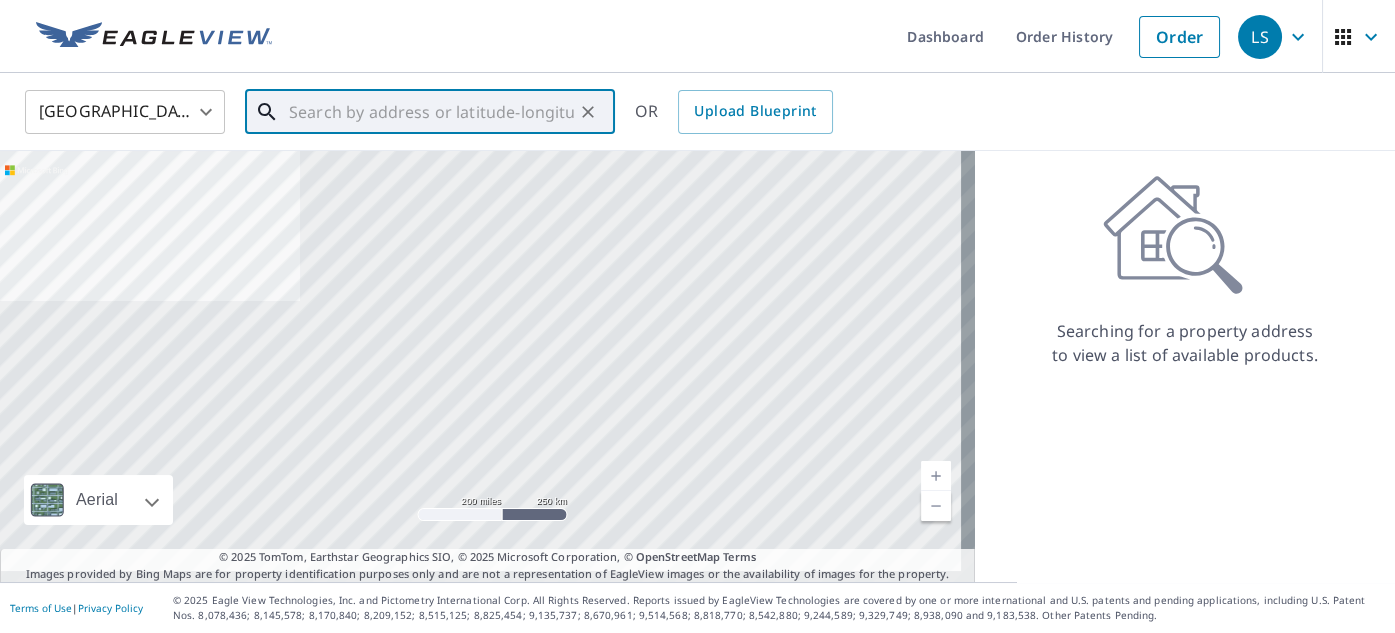 click at bounding box center [431, 112] 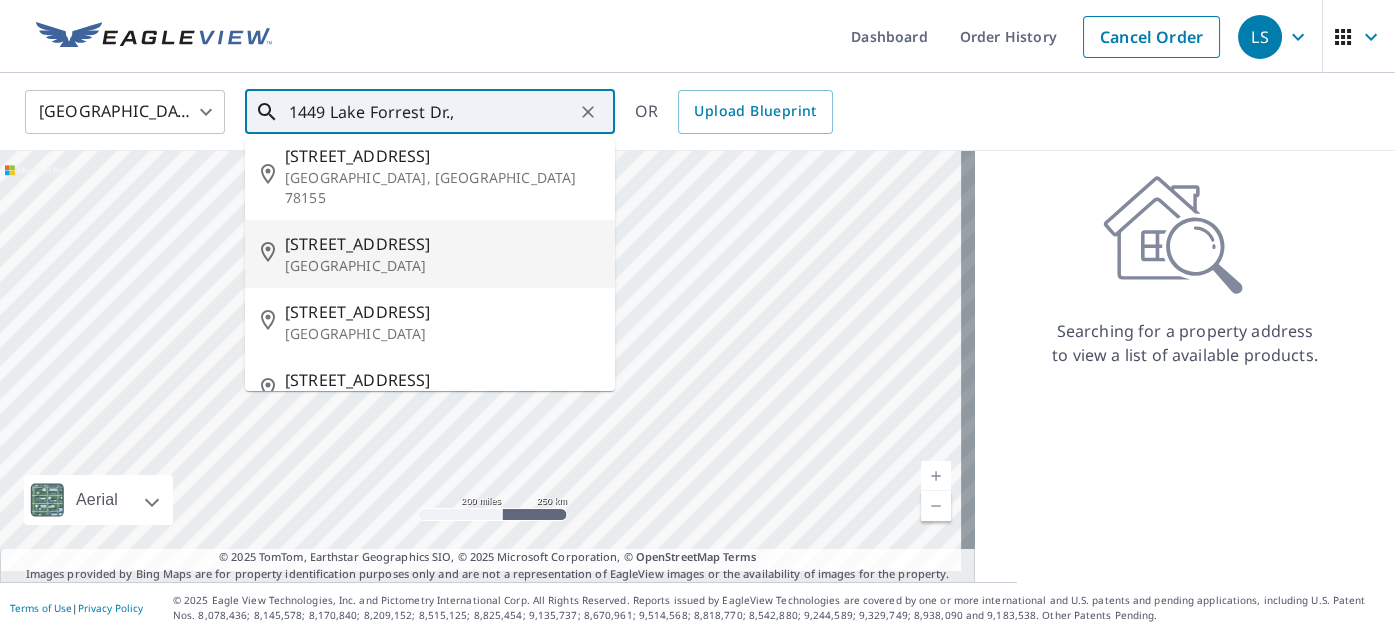 scroll, scrollTop: 0, scrollLeft: 0, axis: both 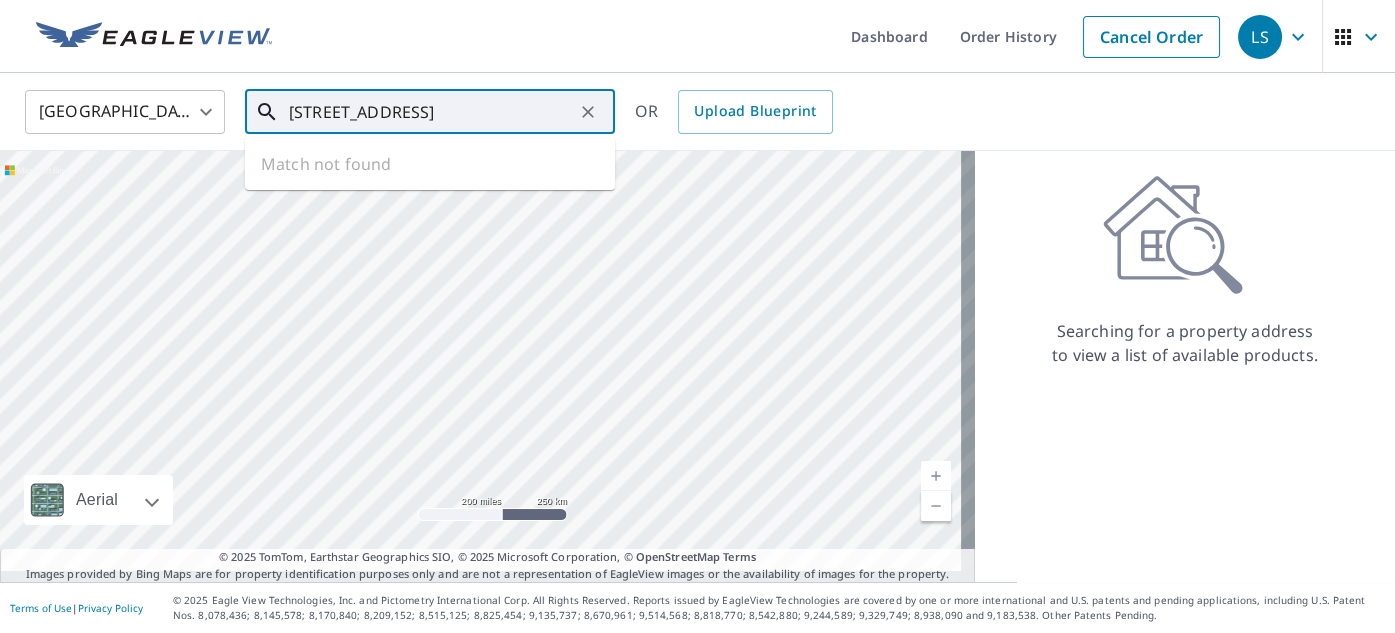 click on "Match not found" at bounding box center (430, 164) 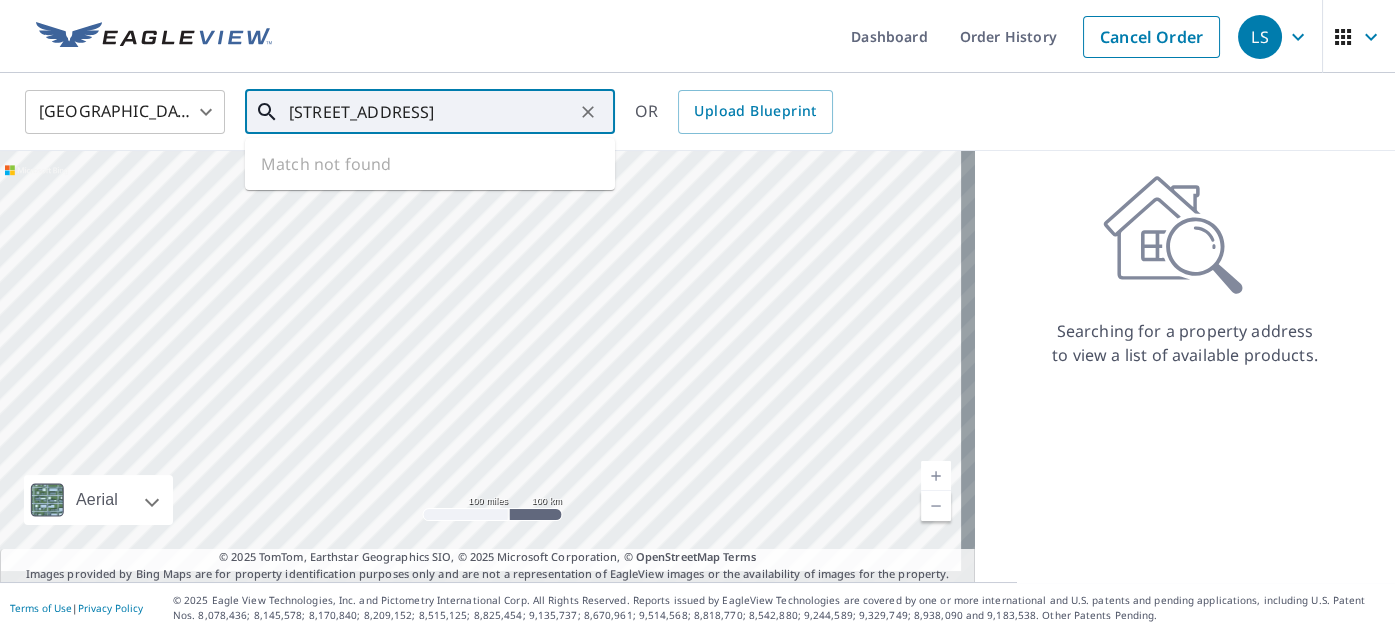 scroll, scrollTop: 13, scrollLeft: 0, axis: vertical 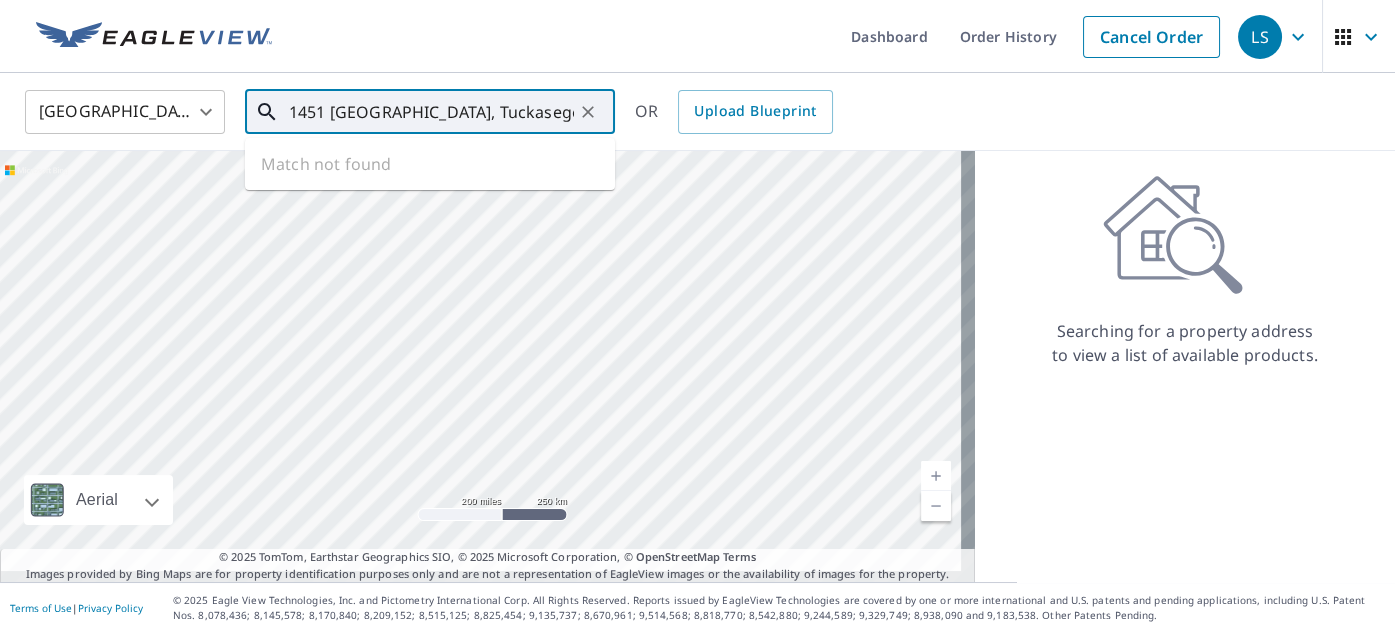 click on "1451 [GEOGRAPHIC_DATA], Tuckasegee, [GEOGRAPHIC_DATA]" at bounding box center (431, 112) 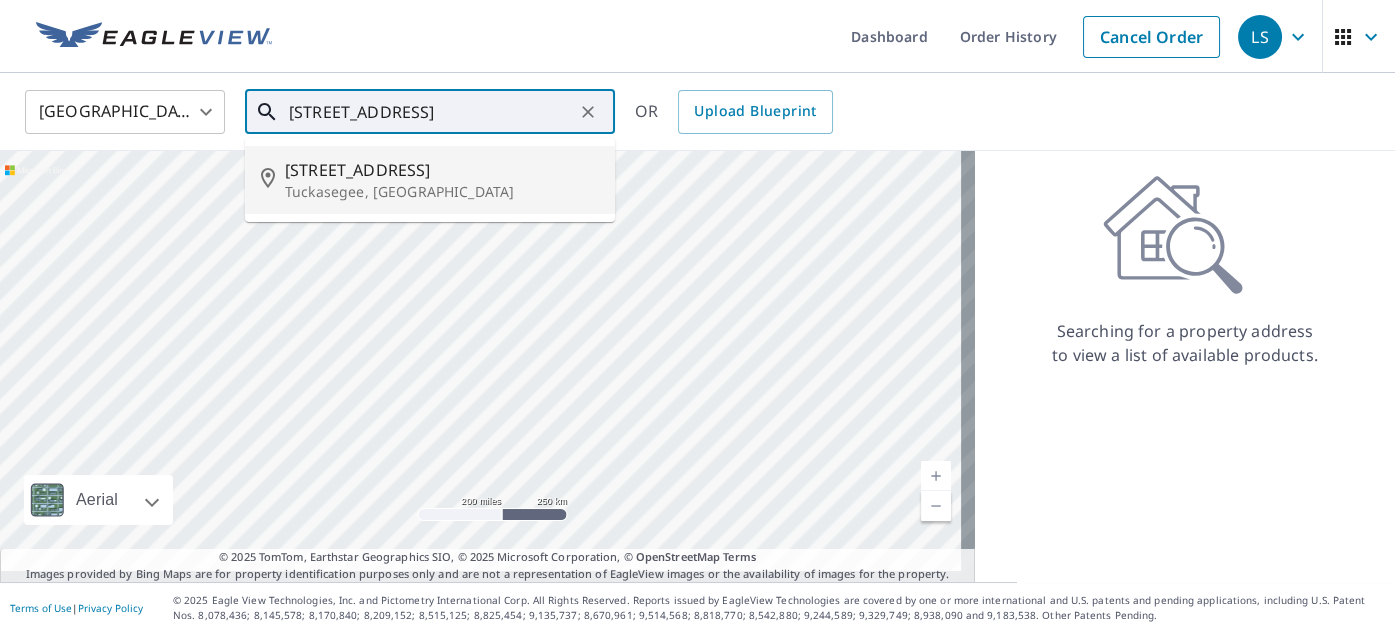 click on "[STREET_ADDRESS]" at bounding box center [442, 170] 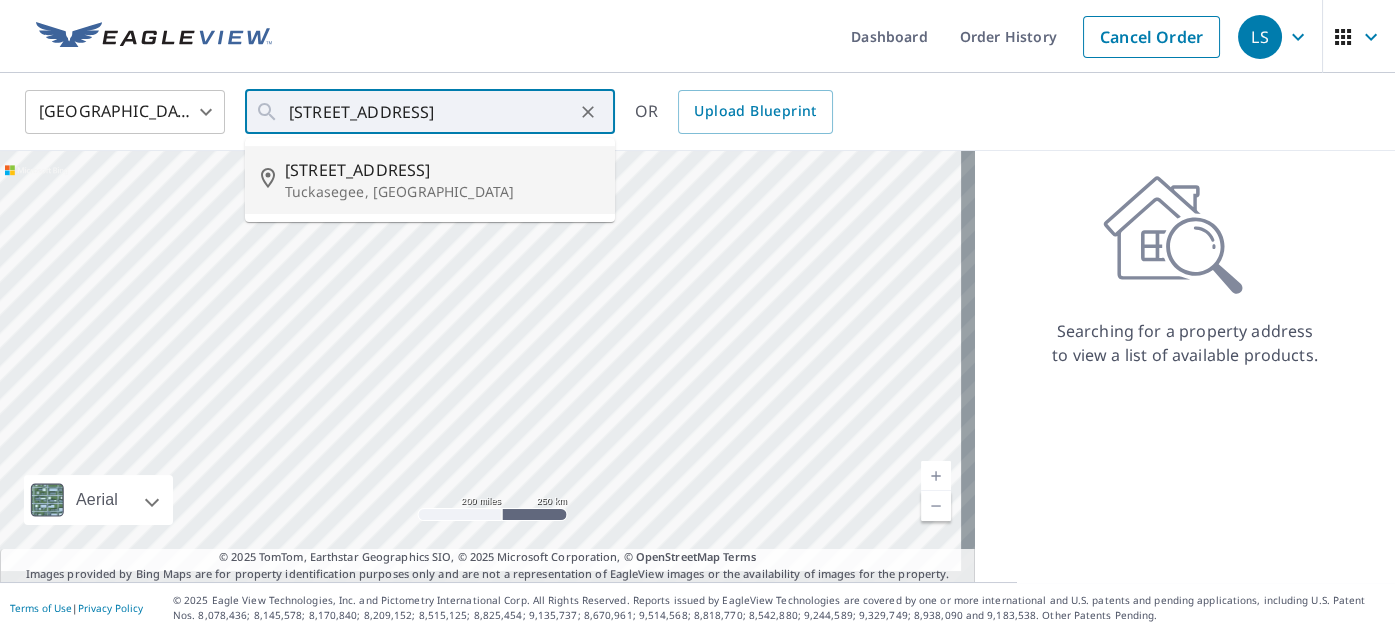 type on "[STREET_ADDRESS][PERSON_NAME]" 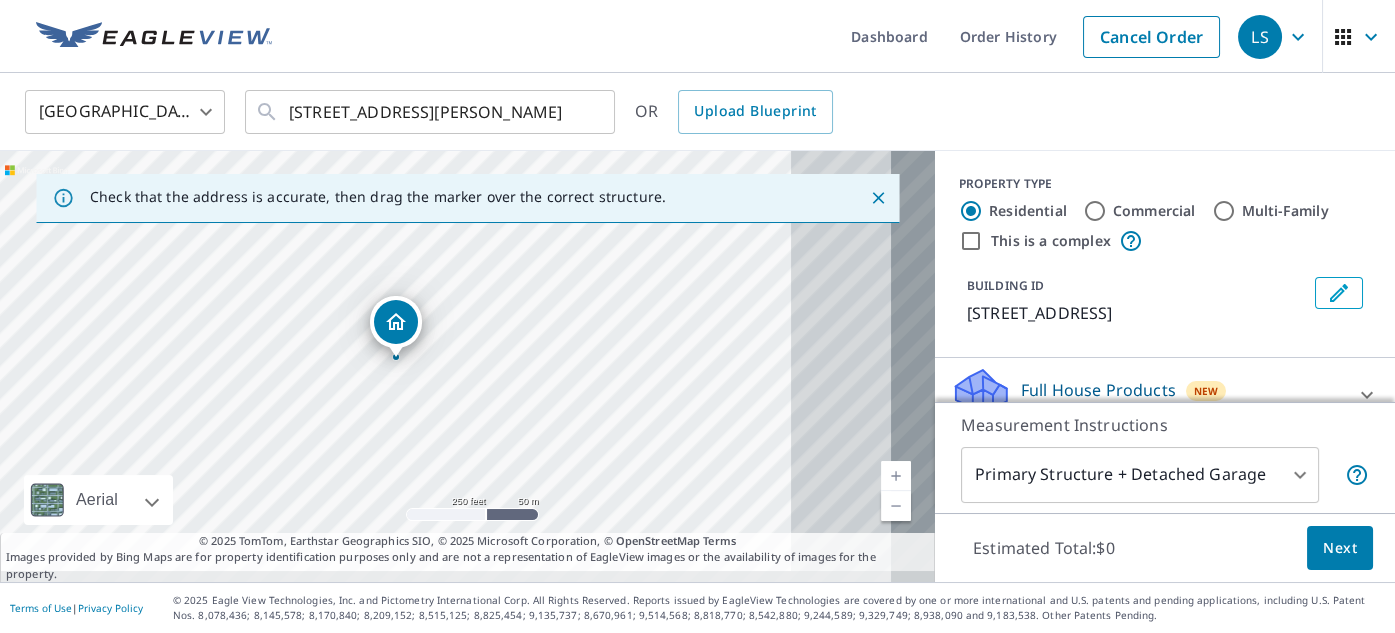 click at bounding box center [896, 506] 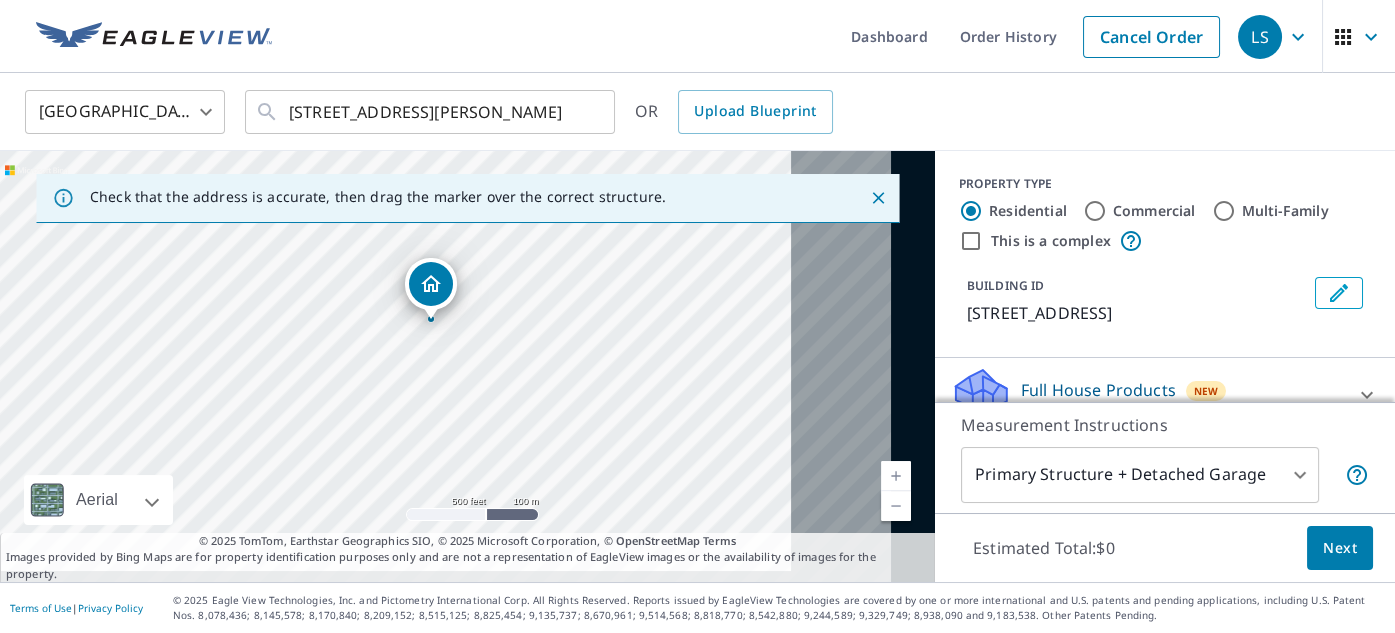 click on "[STREET_ADDRESS][PERSON_NAME]" at bounding box center (467, 366) 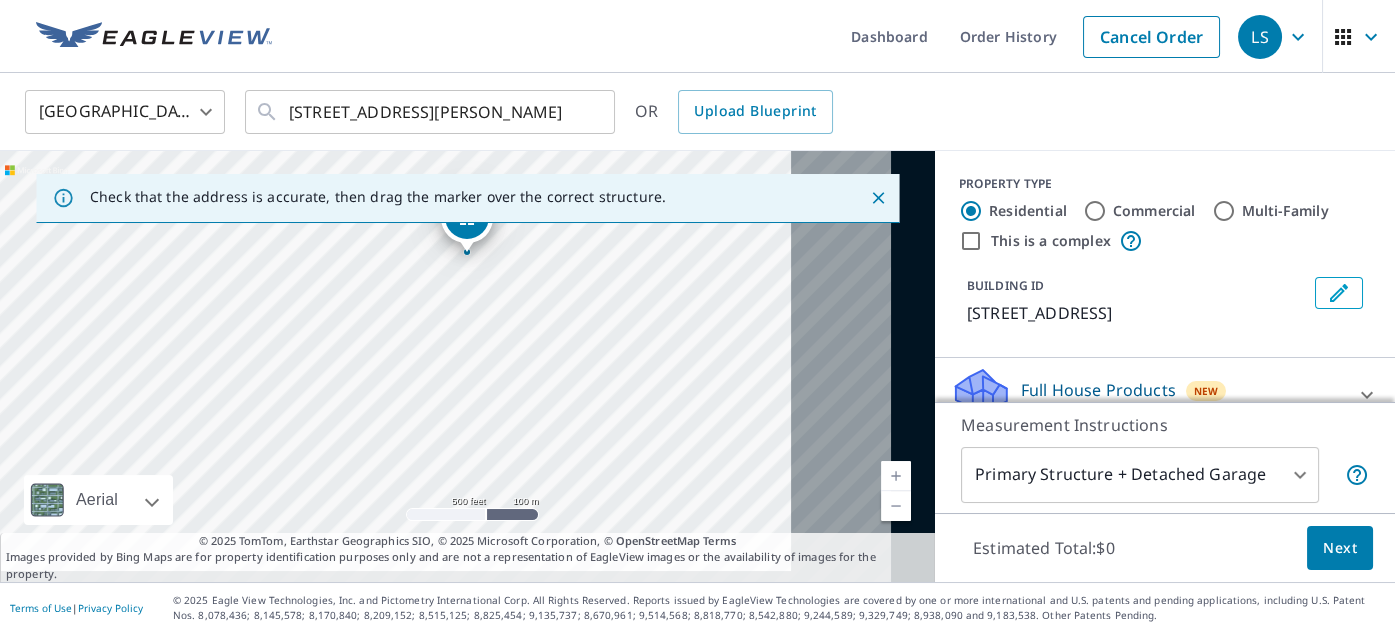 drag, startPoint x: 432, startPoint y: 279, endPoint x: 463, endPoint y: 190, distance: 94.24436 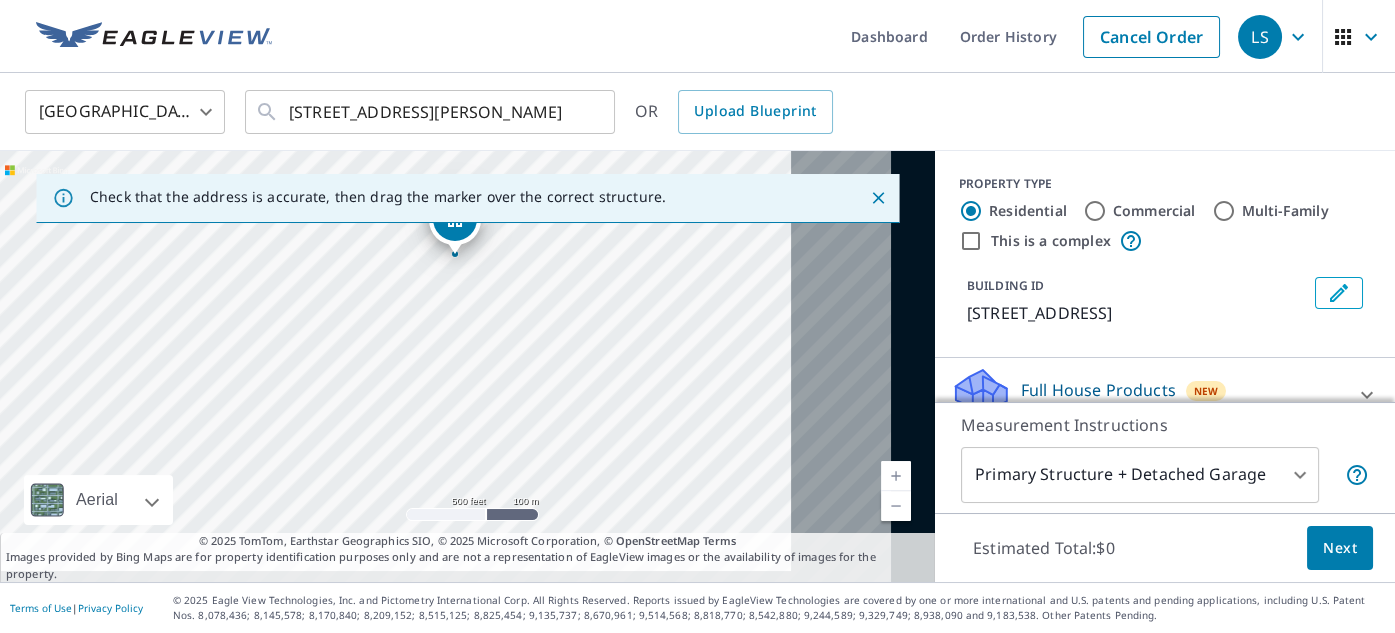 click on "[STREET_ADDRESS][PERSON_NAME]" at bounding box center [467, 366] 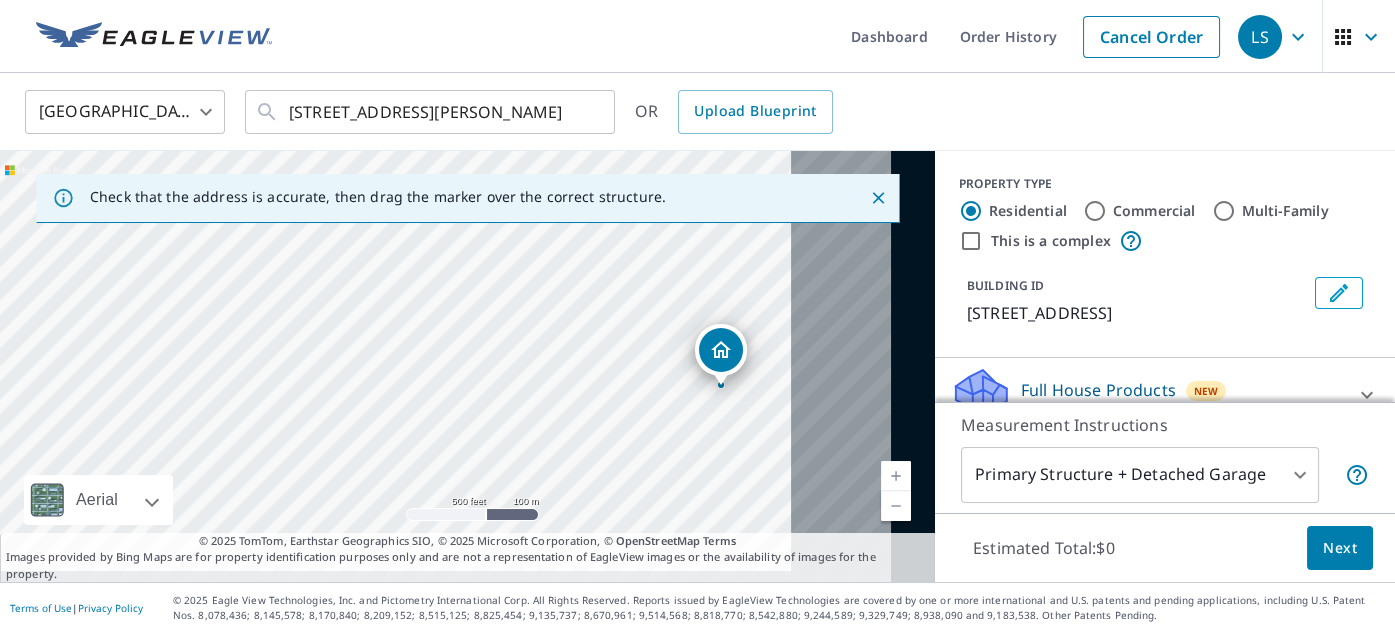 scroll, scrollTop: 0, scrollLeft: 0, axis: both 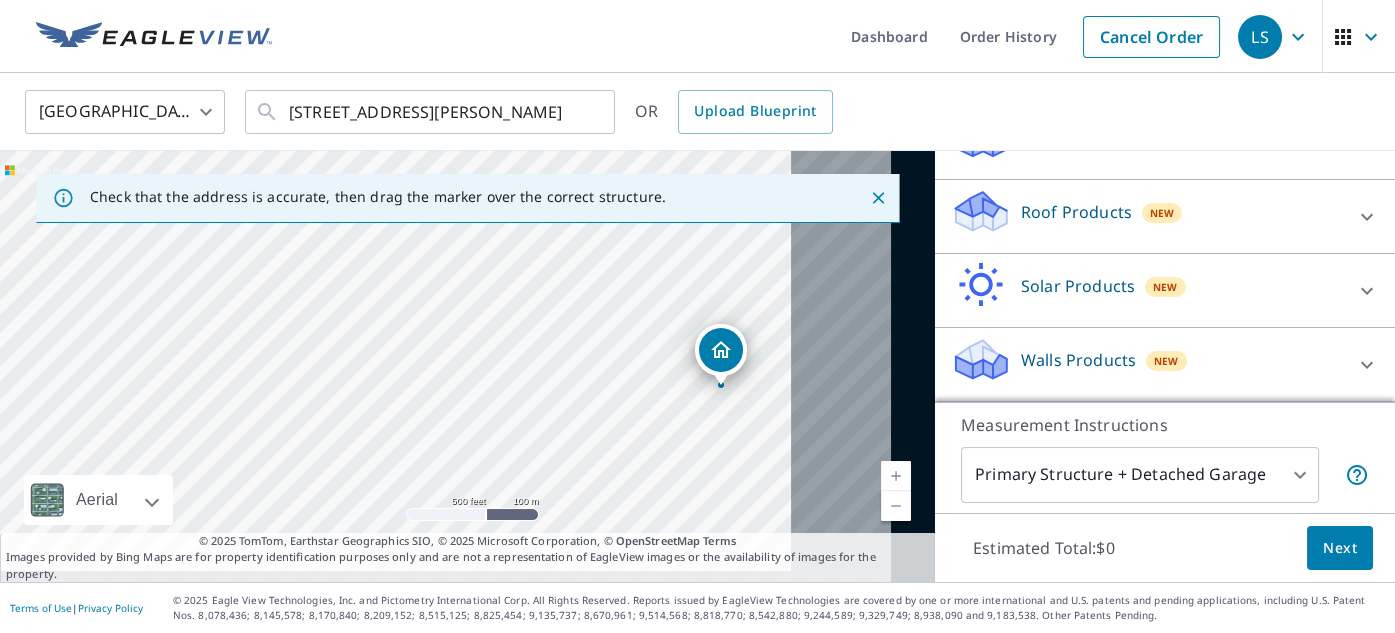 click on "Roof Products" at bounding box center (1076, 212) 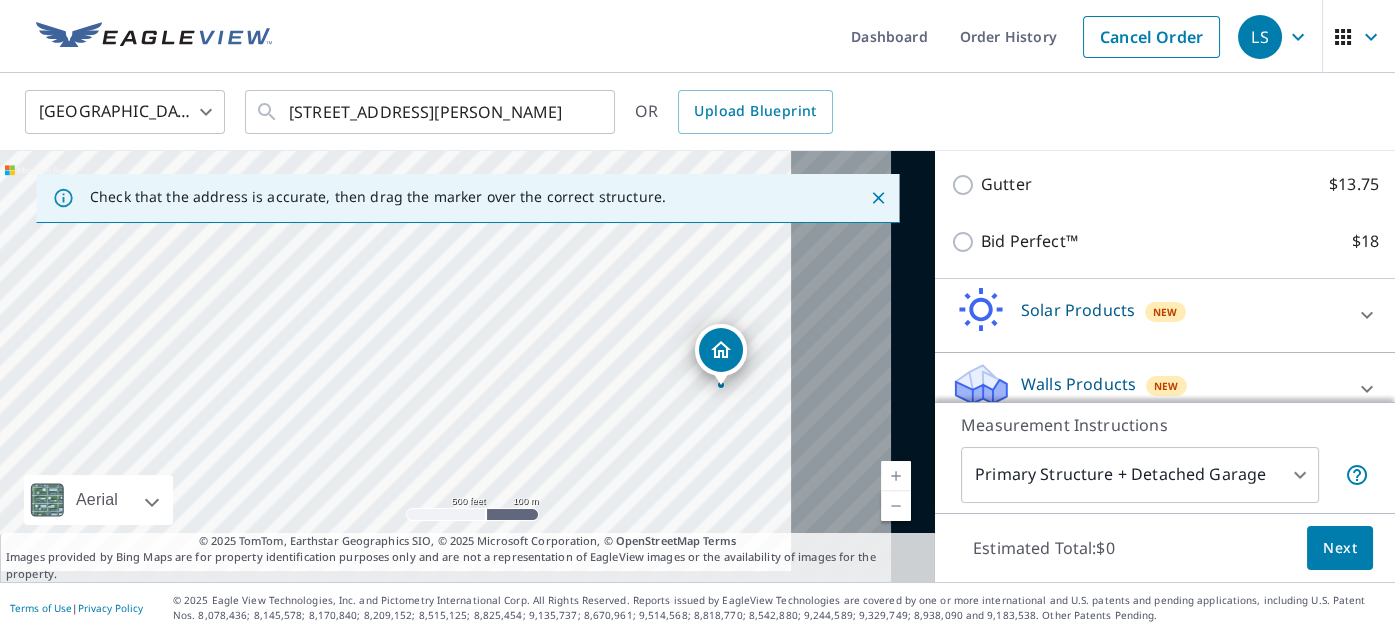 scroll, scrollTop: 545, scrollLeft: 0, axis: vertical 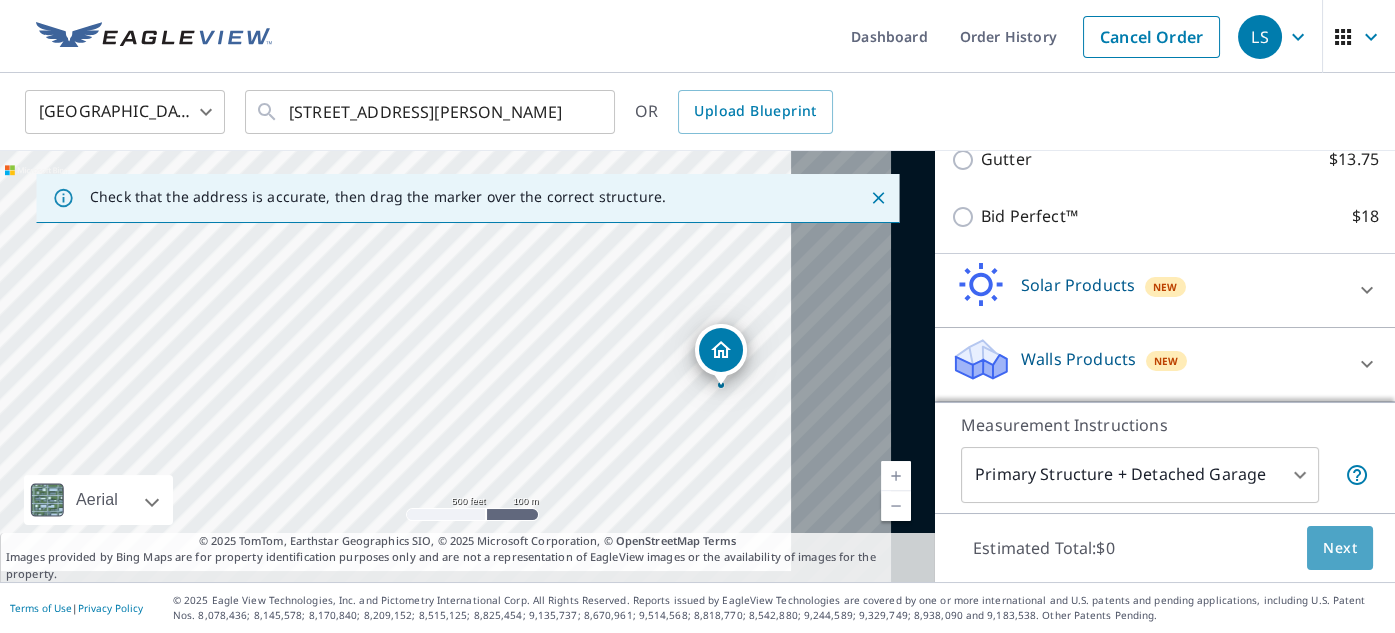 click on "Next" at bounding box center [1340, 548] 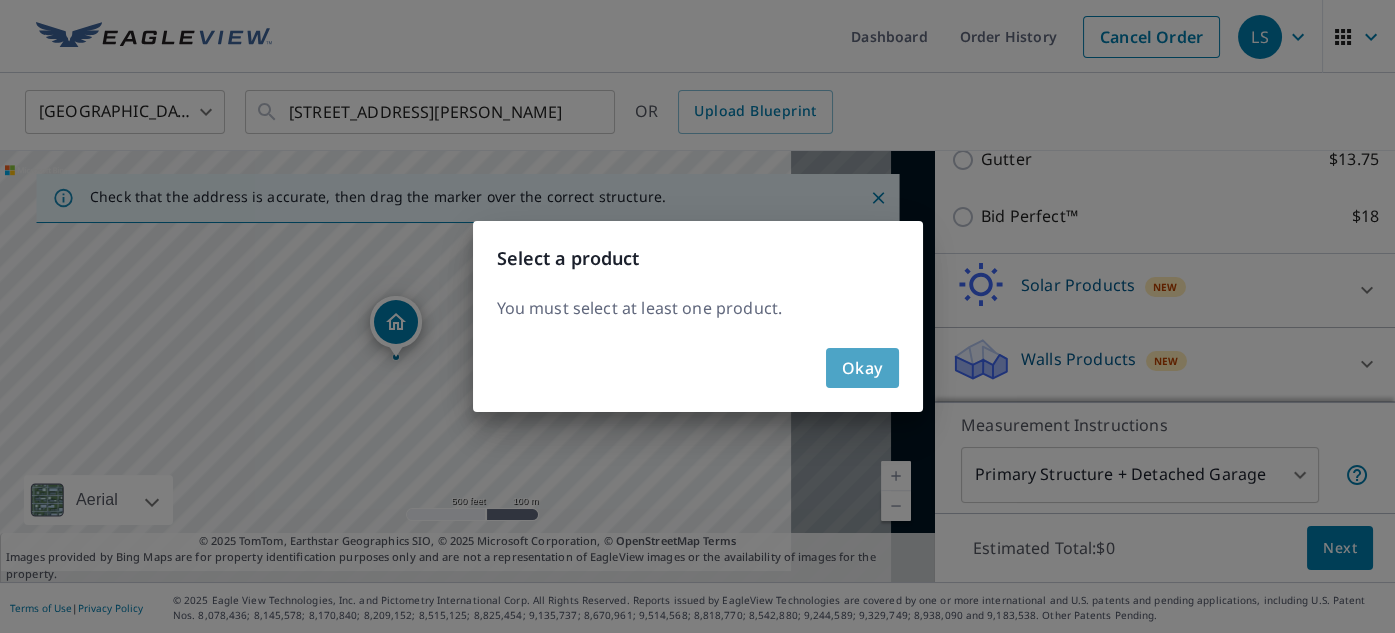 click on "Okay" 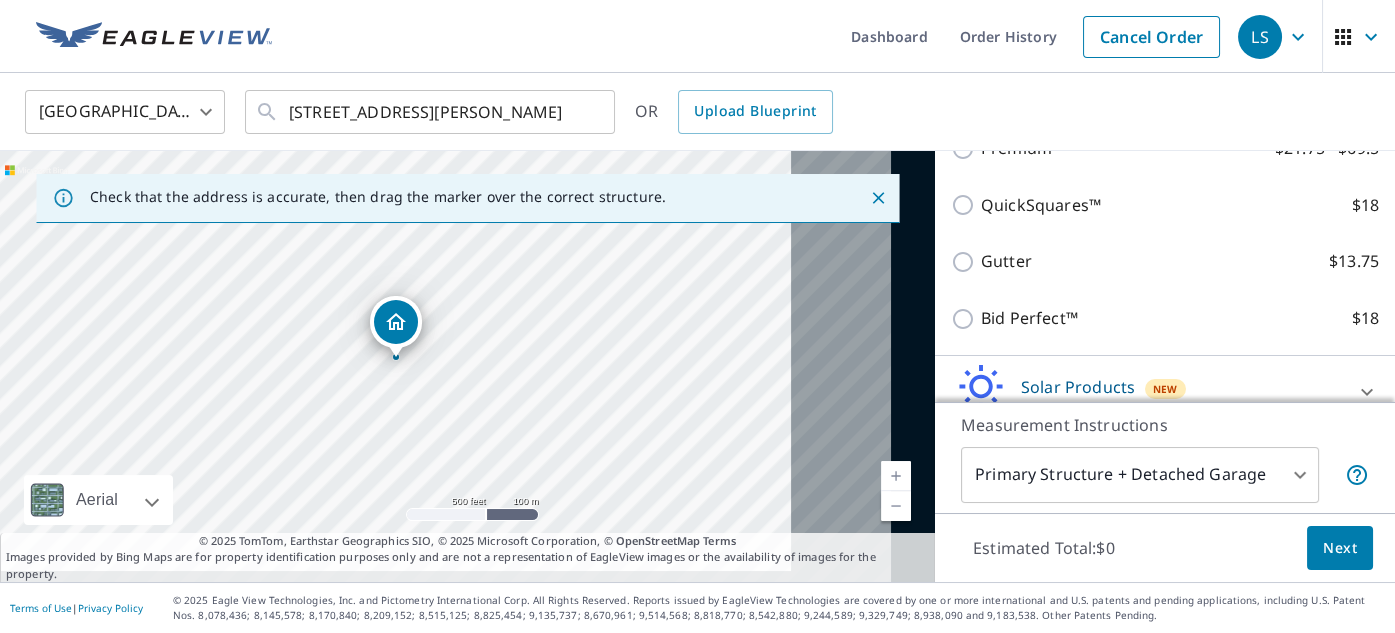 scroll, scrollTop: 363, scrollLeft: 0, axis: vertical 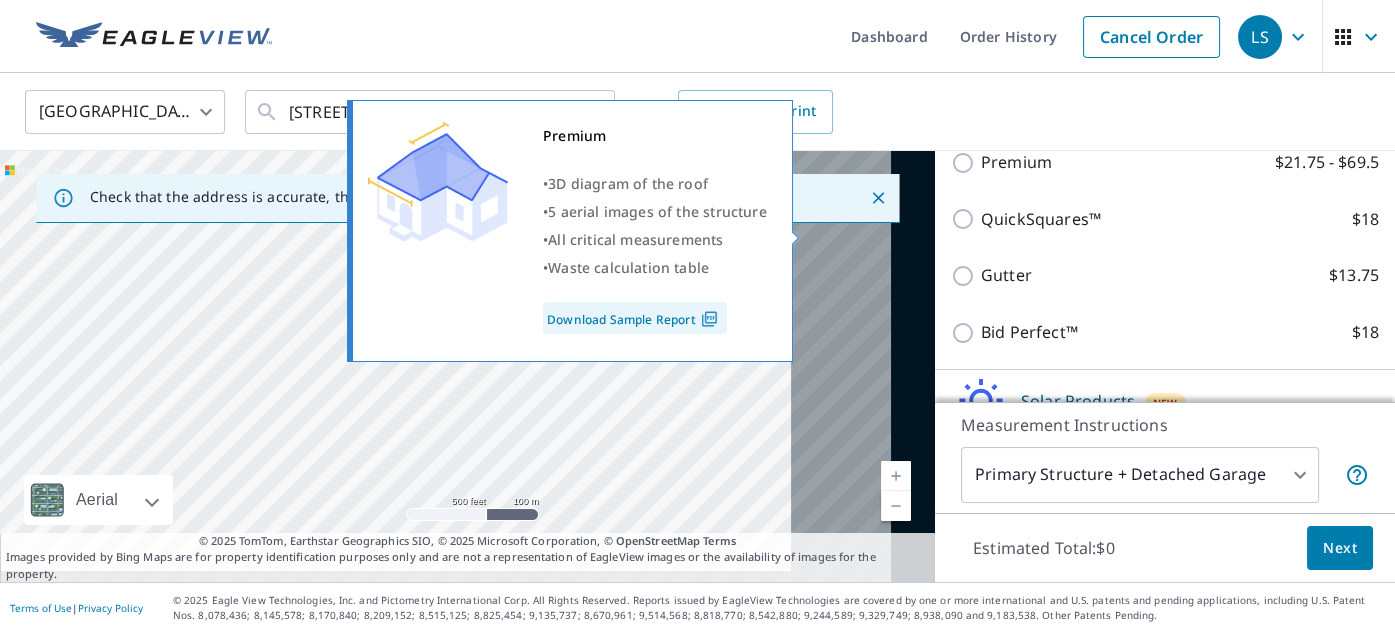 click on "Premium $21.75 - $69.5" at bounding box center [966, 163] 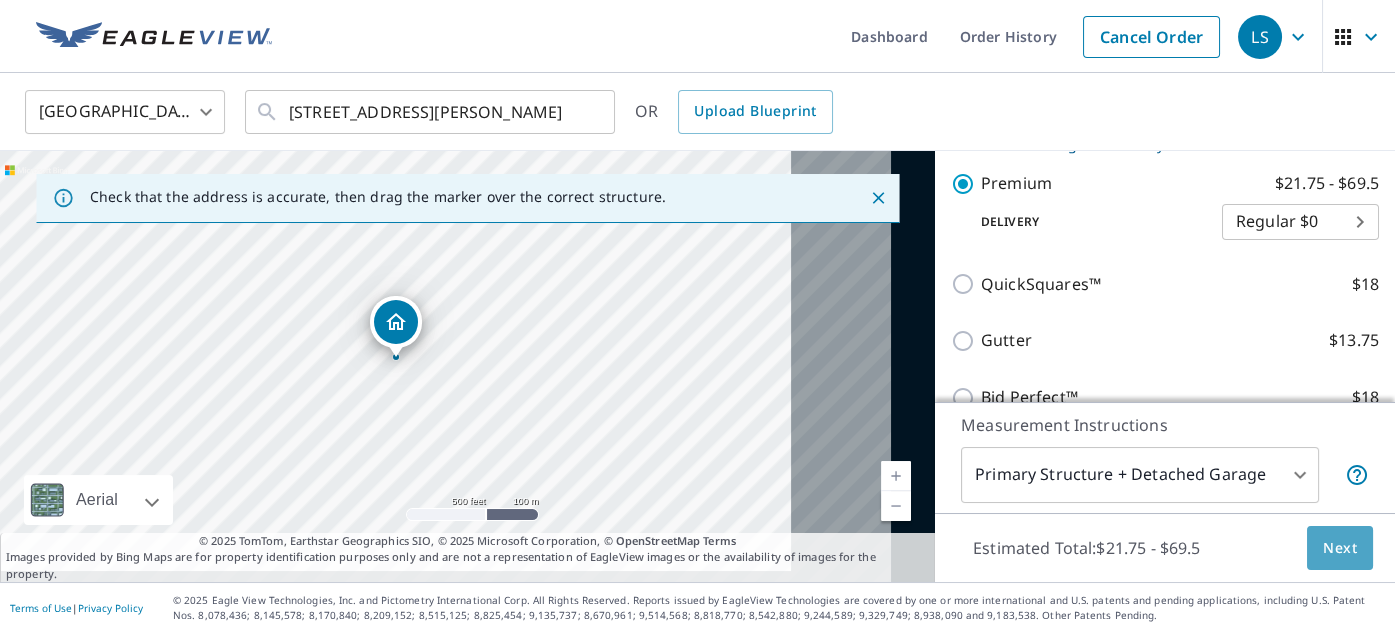 click on "Next" at bounding box center [1340, 548] 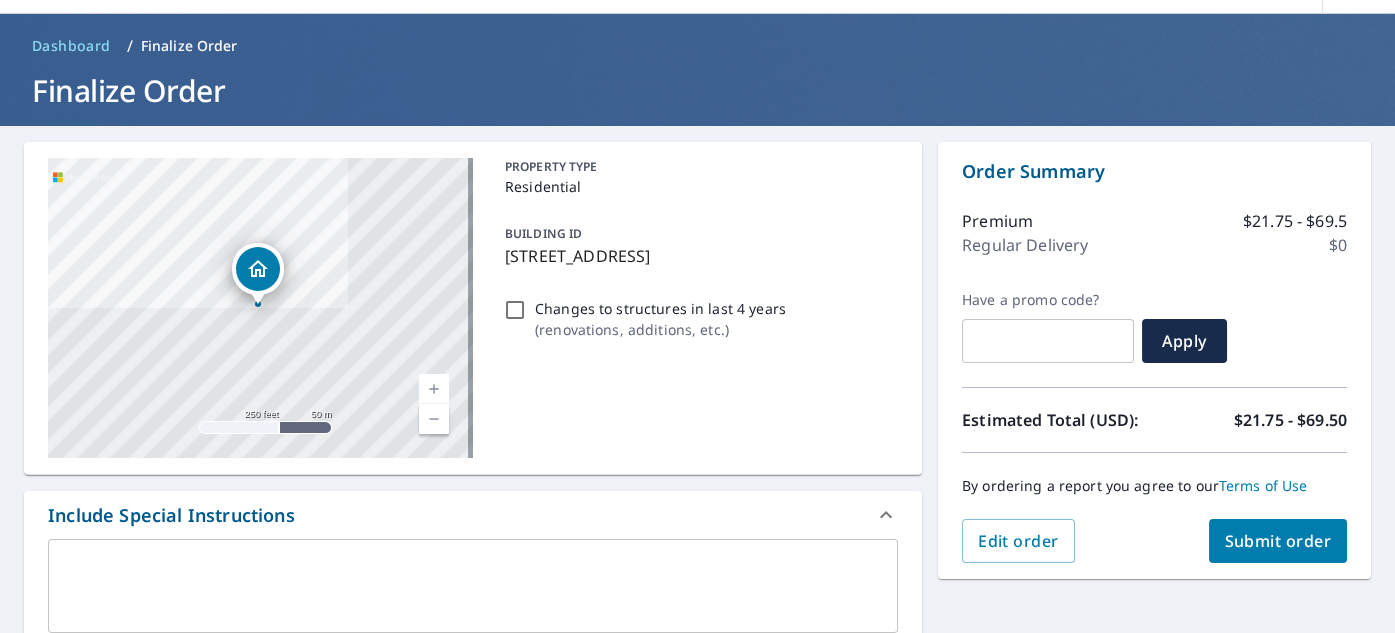 scroll, scrollTop: 90, scrollLeft: 0, axis: vertical 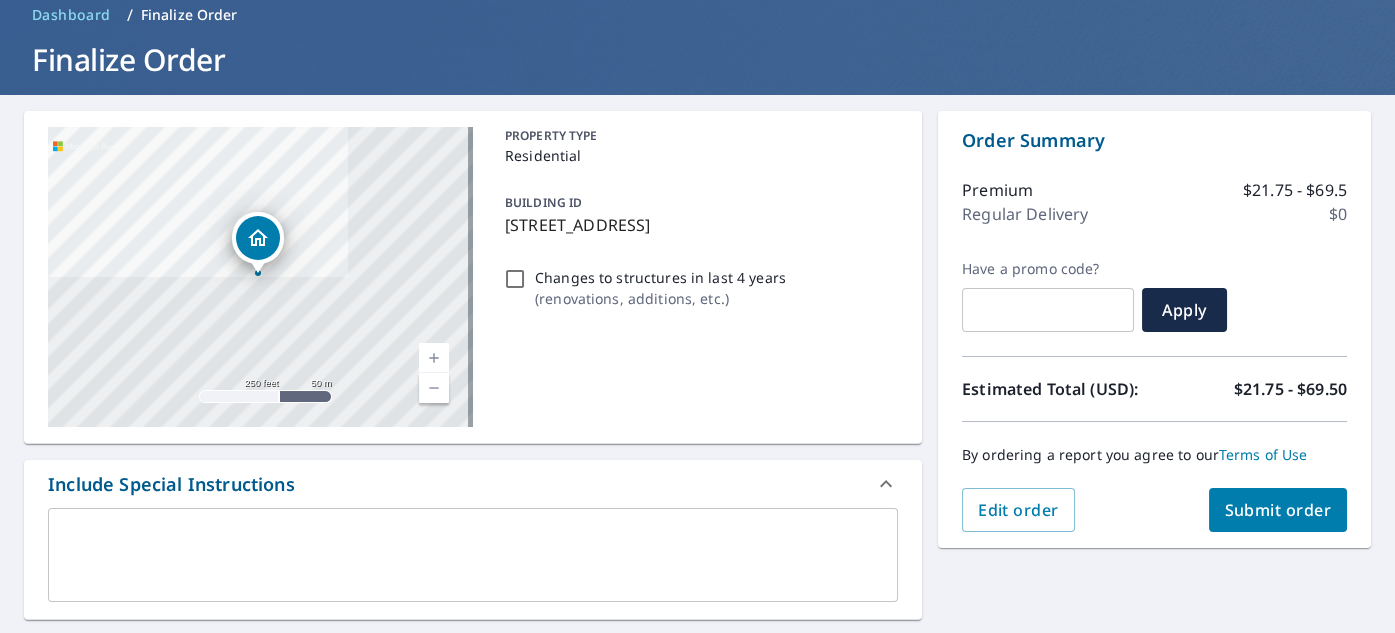 click on "Submit order" at bounding box center (1278, 510) 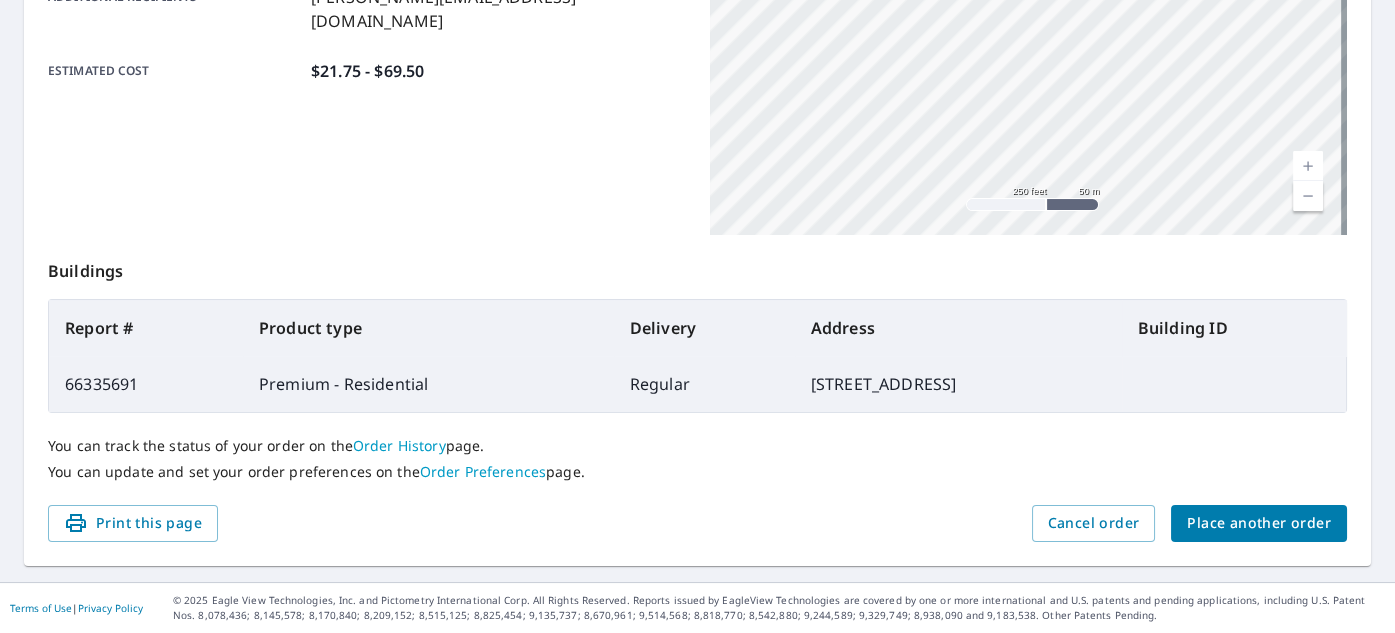 scroll, scrollTop: 578, scrollLeft: 0, axis: vertical 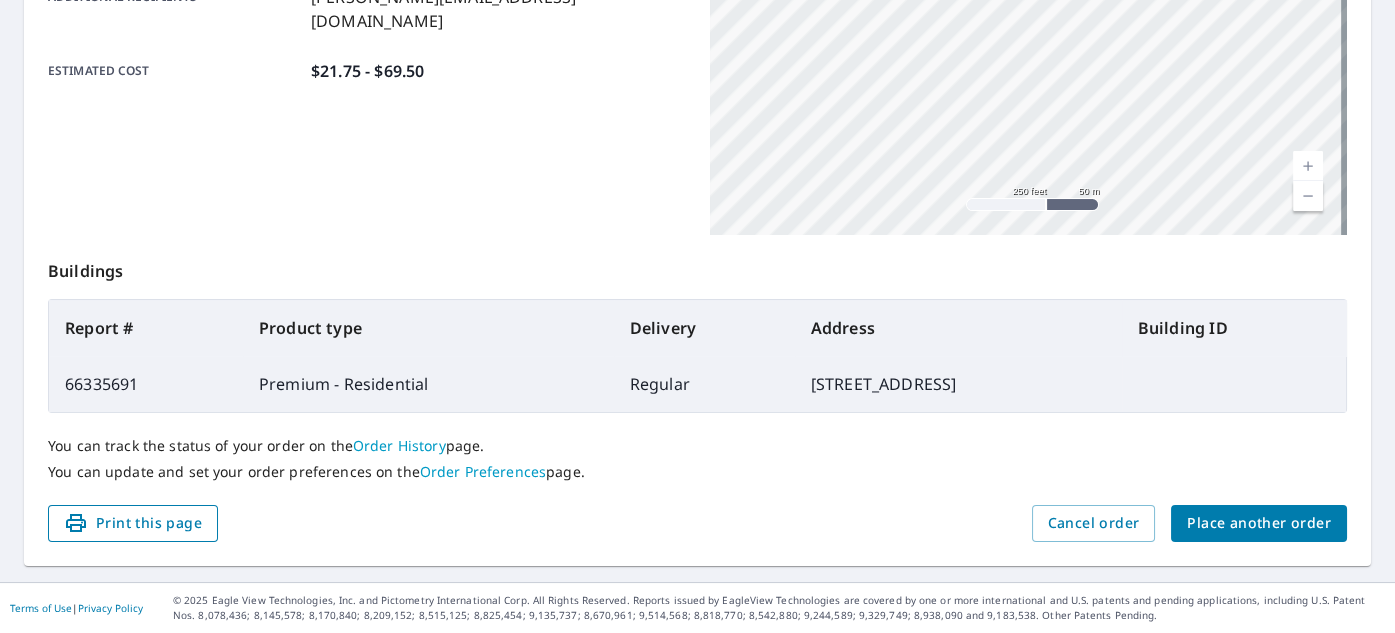 click on "Print this page" at bounding box center [133, 523] 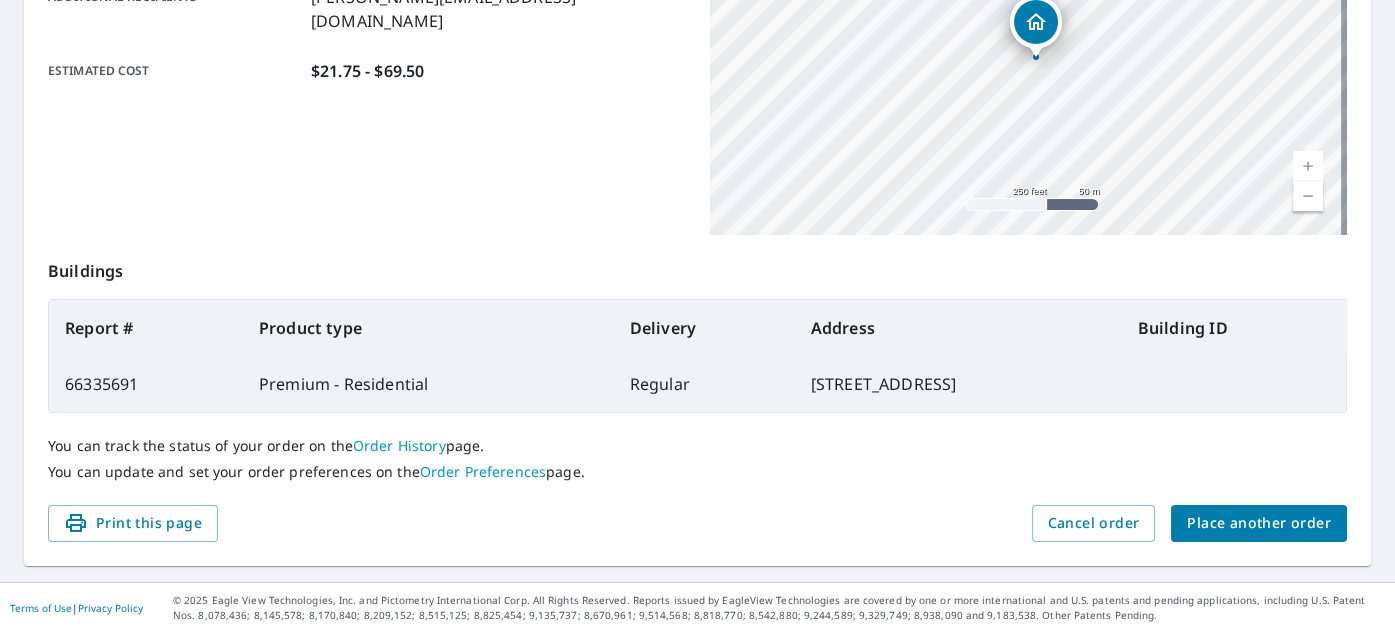 scroll, scrollTop: 578, scrollLeft: 0, axis: vertical 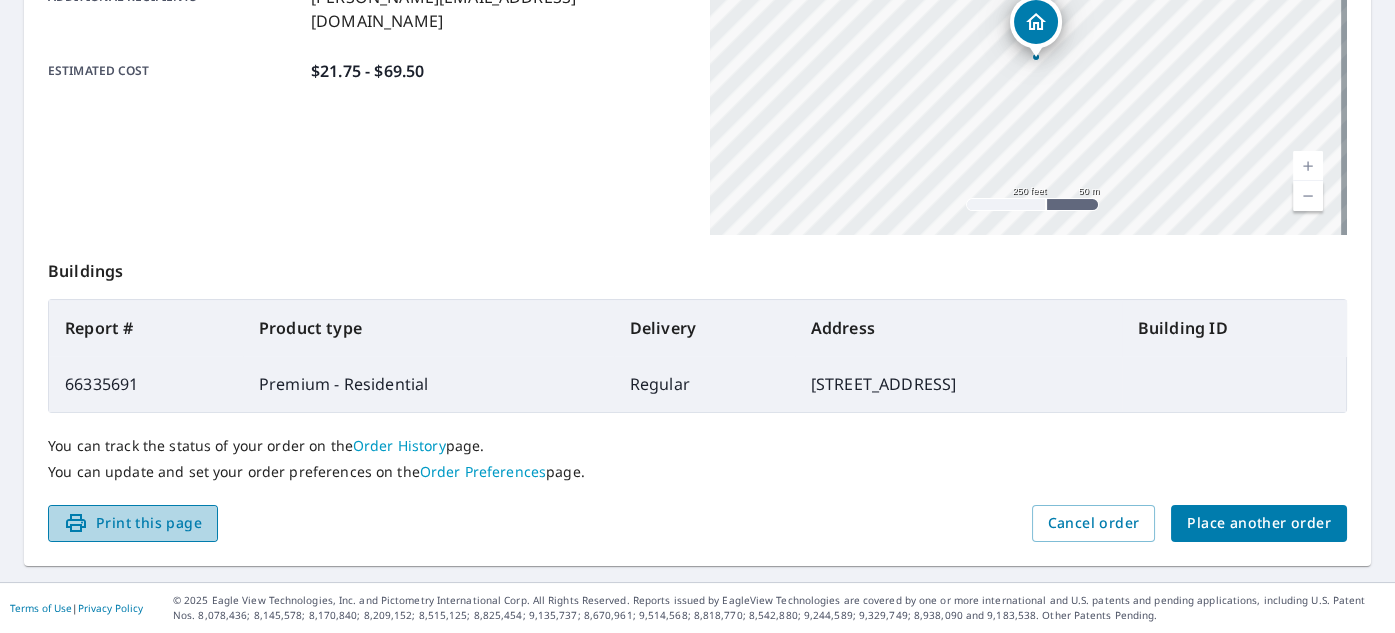 click on "Print this page" at bounding box center [133, 523] 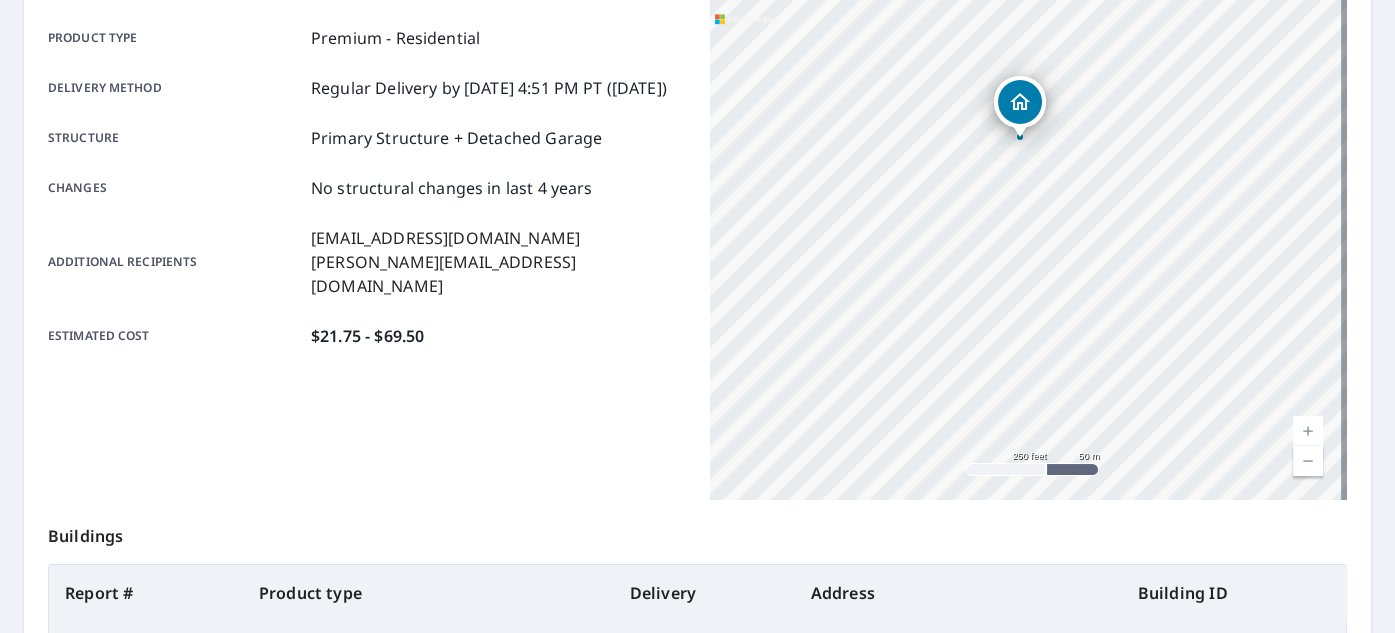 scroll, scrollTop: 215, scrollLeft: 0, axis: vertical 